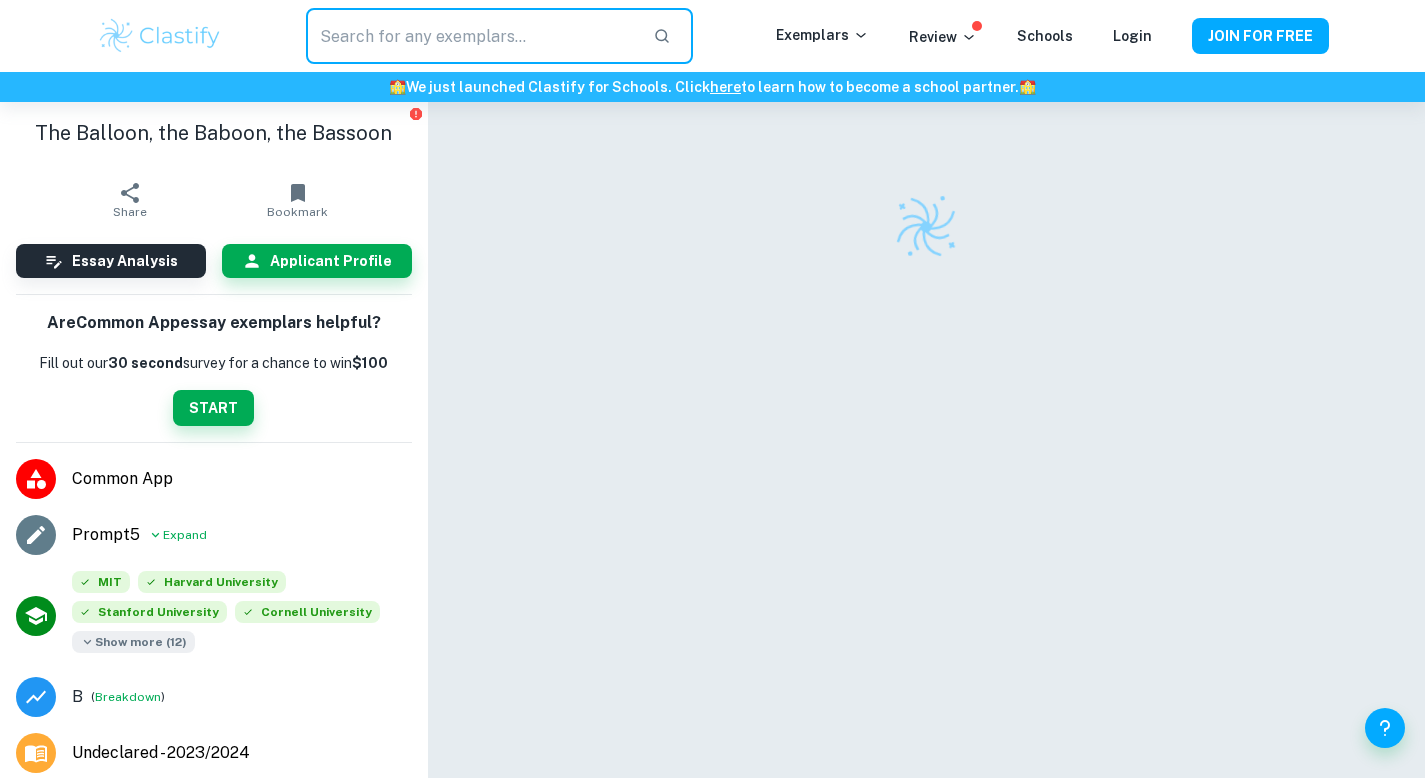 scroll, scrollTop: 0, scrollLeft: 0, axis: both 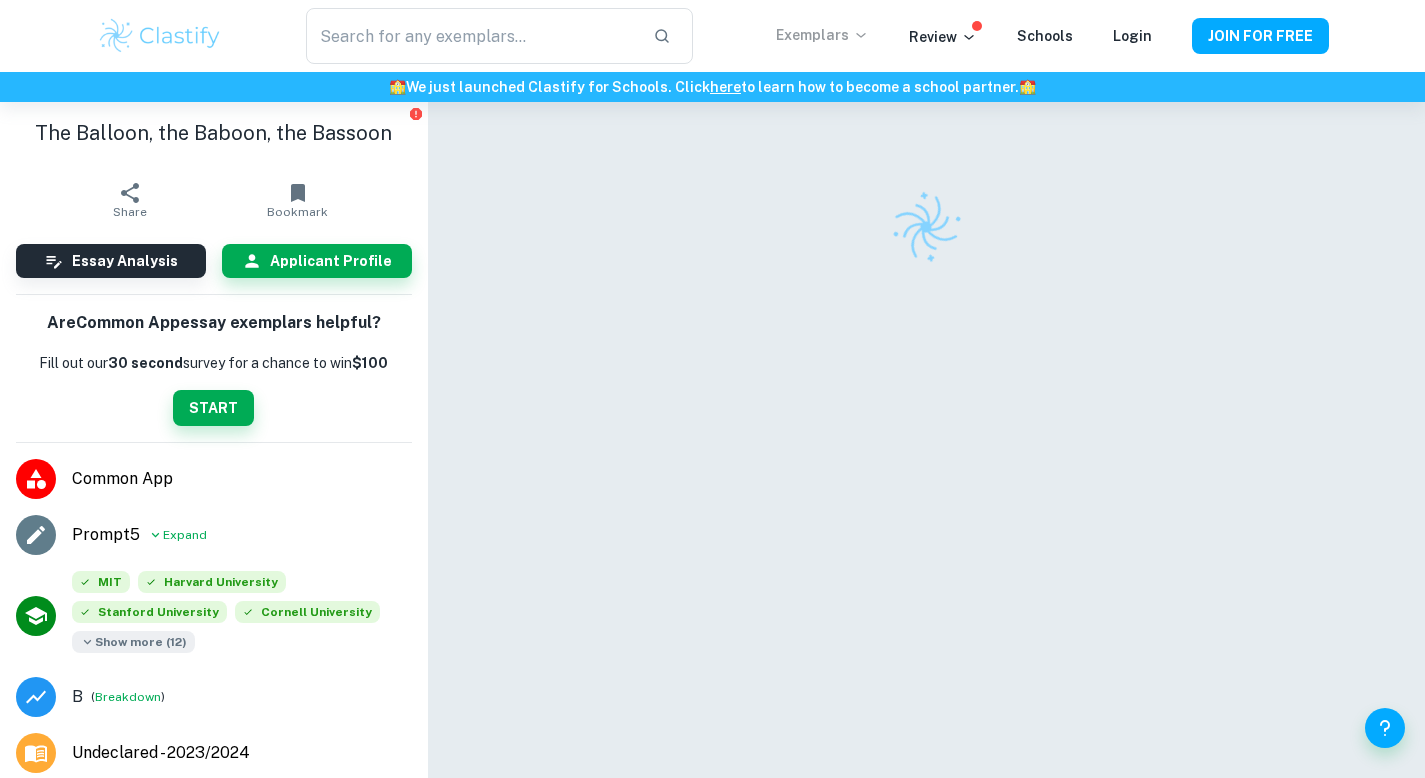 click on "Exemplars" at bounding box center (822, 35) 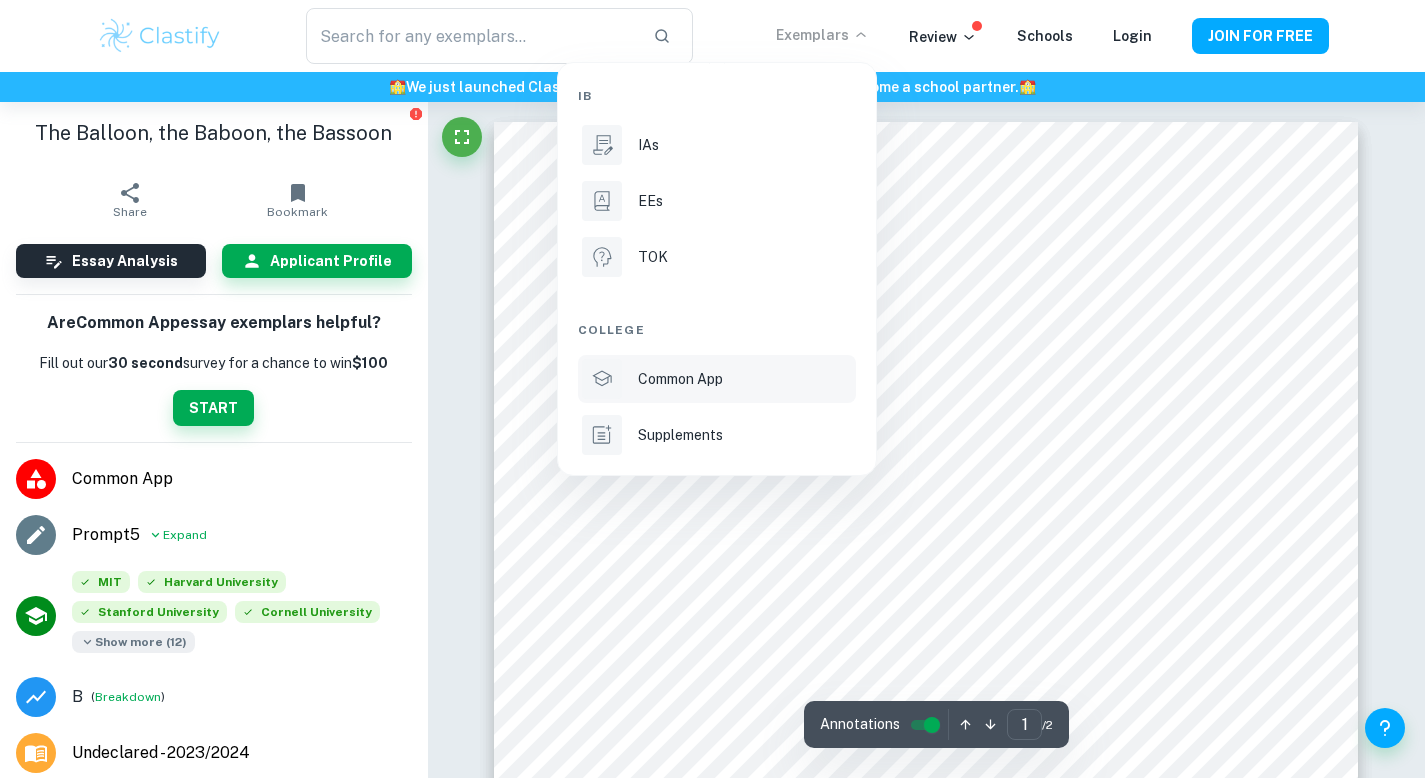 click on "Common App" at bounding box center [680, 379] 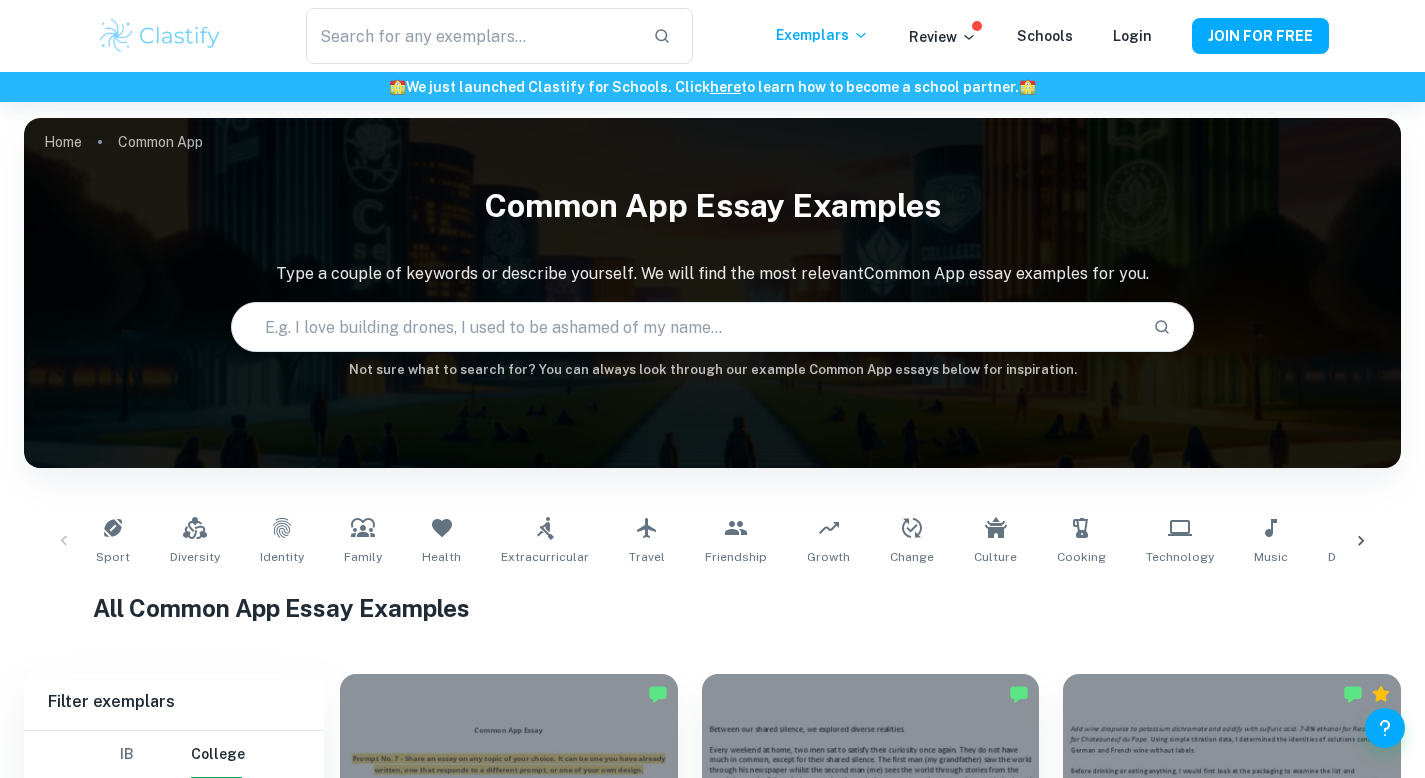 scroll, scrollTop: 1010, scrollLeft: 0, axis: vertical 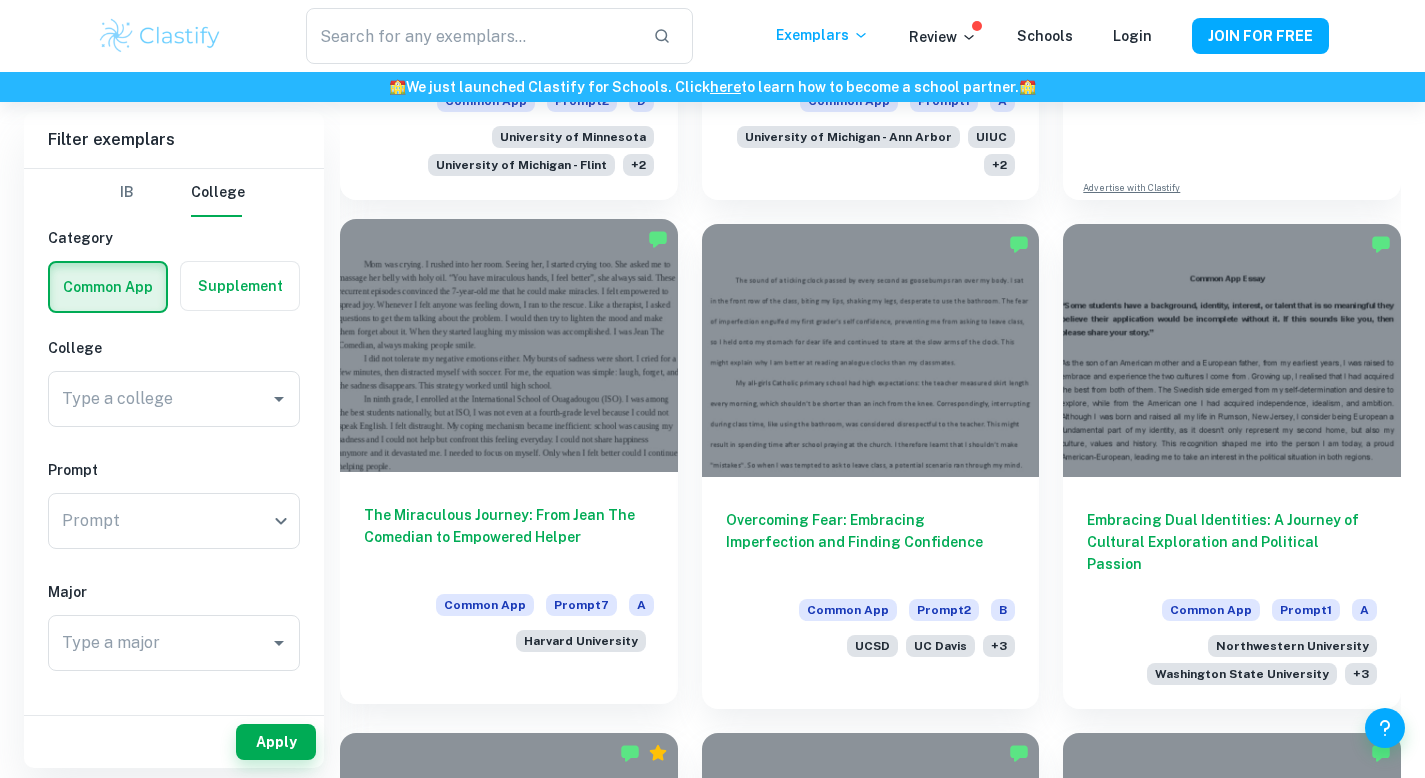 click on "The Miraculous Journey: From Jean The Comedian to Empowered Helper" at bounding box center [509, 537] 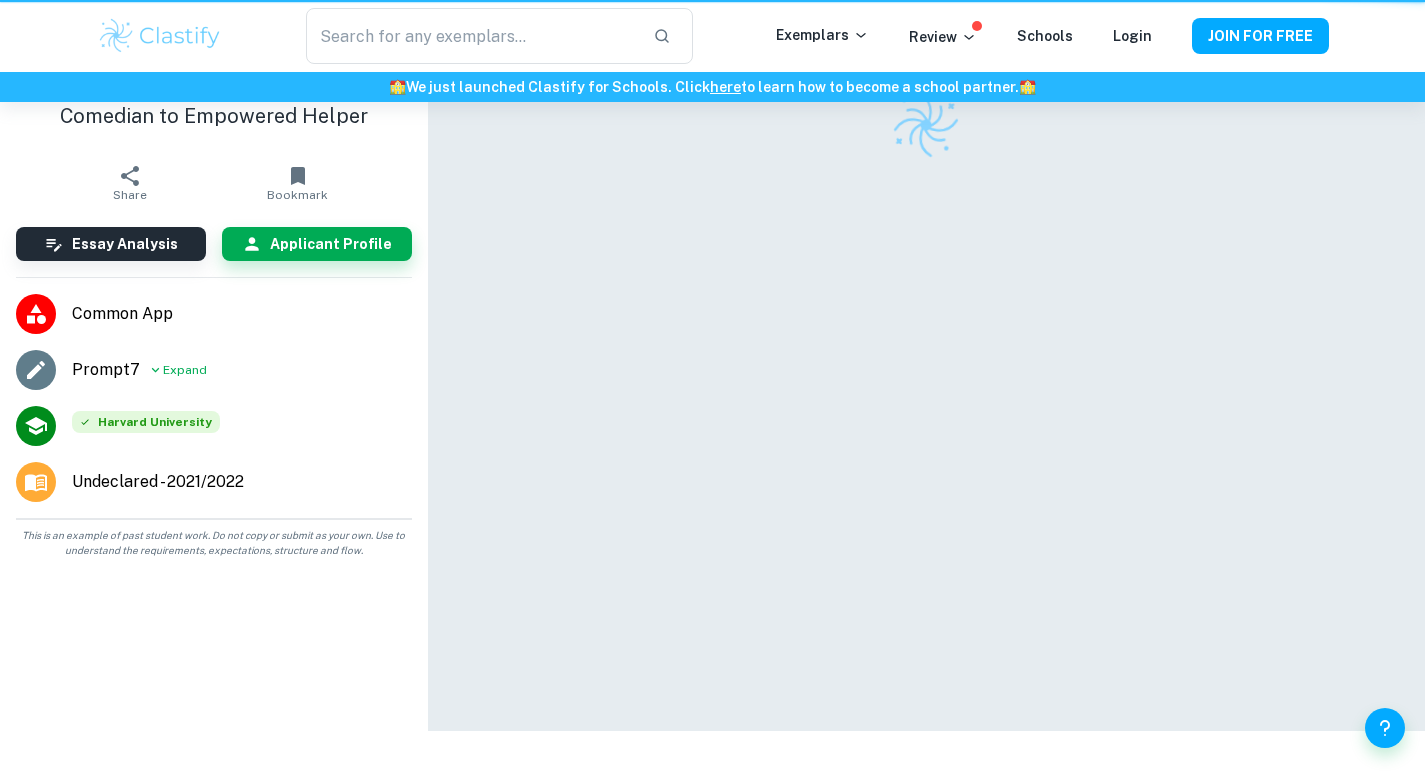 scroll, scrollTop: 0, scrollLeft: 0, axis: both 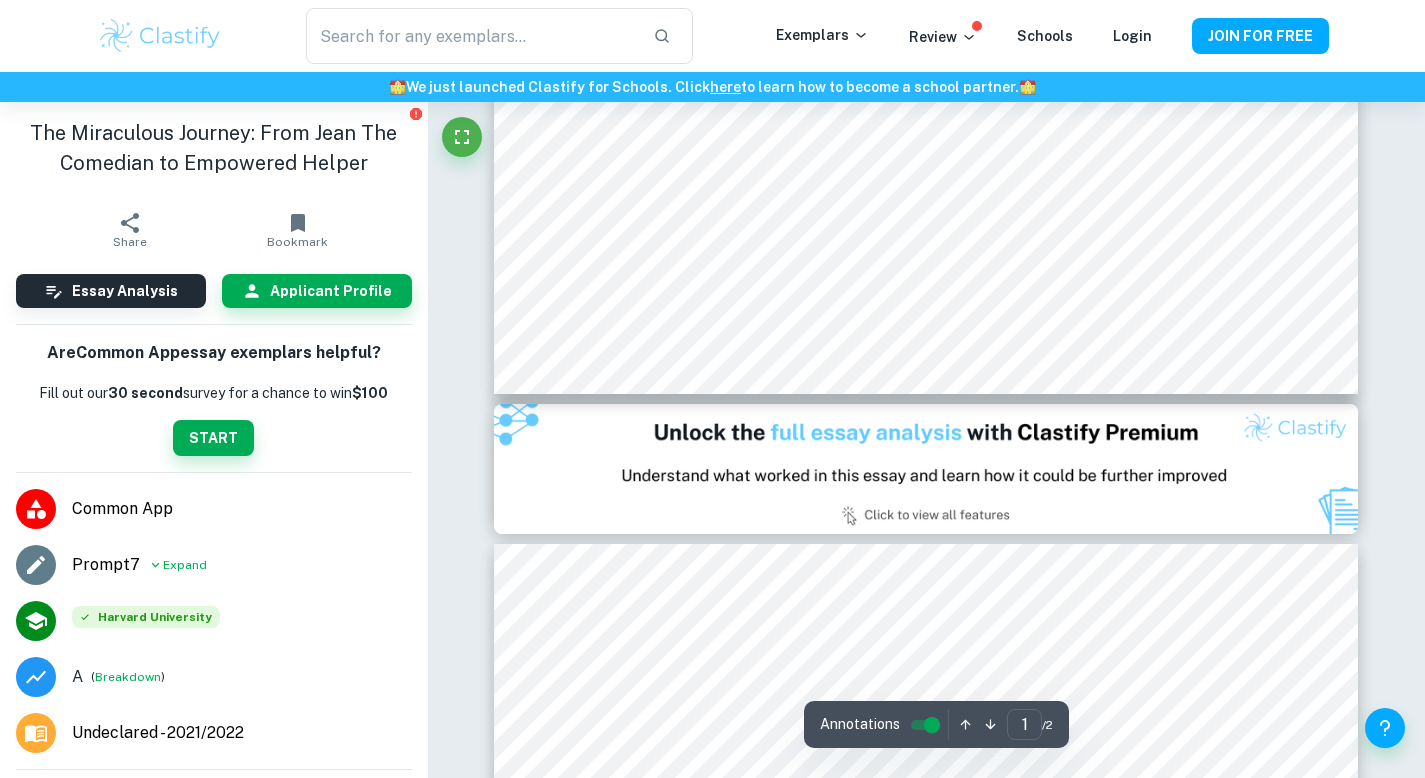 type on "2" 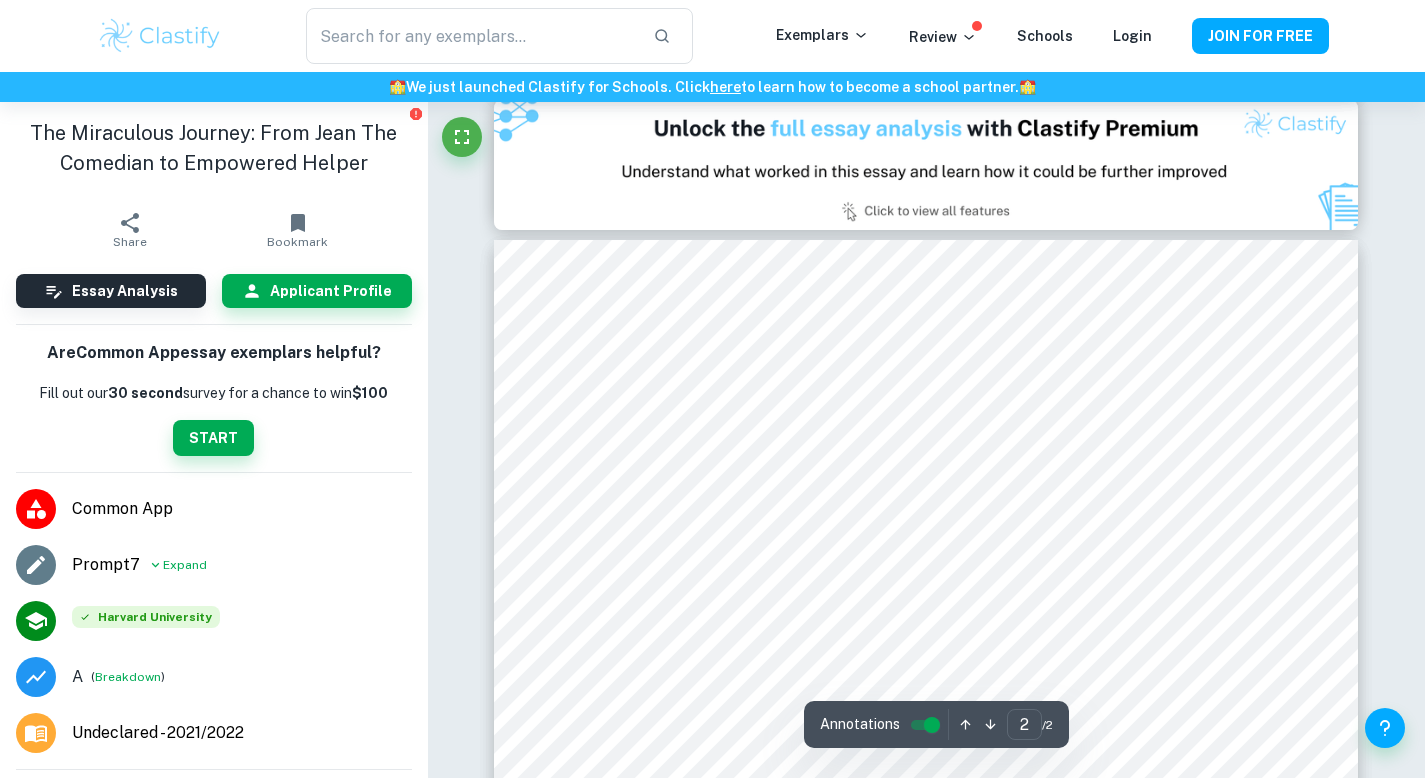 scroll, scrollTop: 1306, scrollLeft: 0, axis: vertical 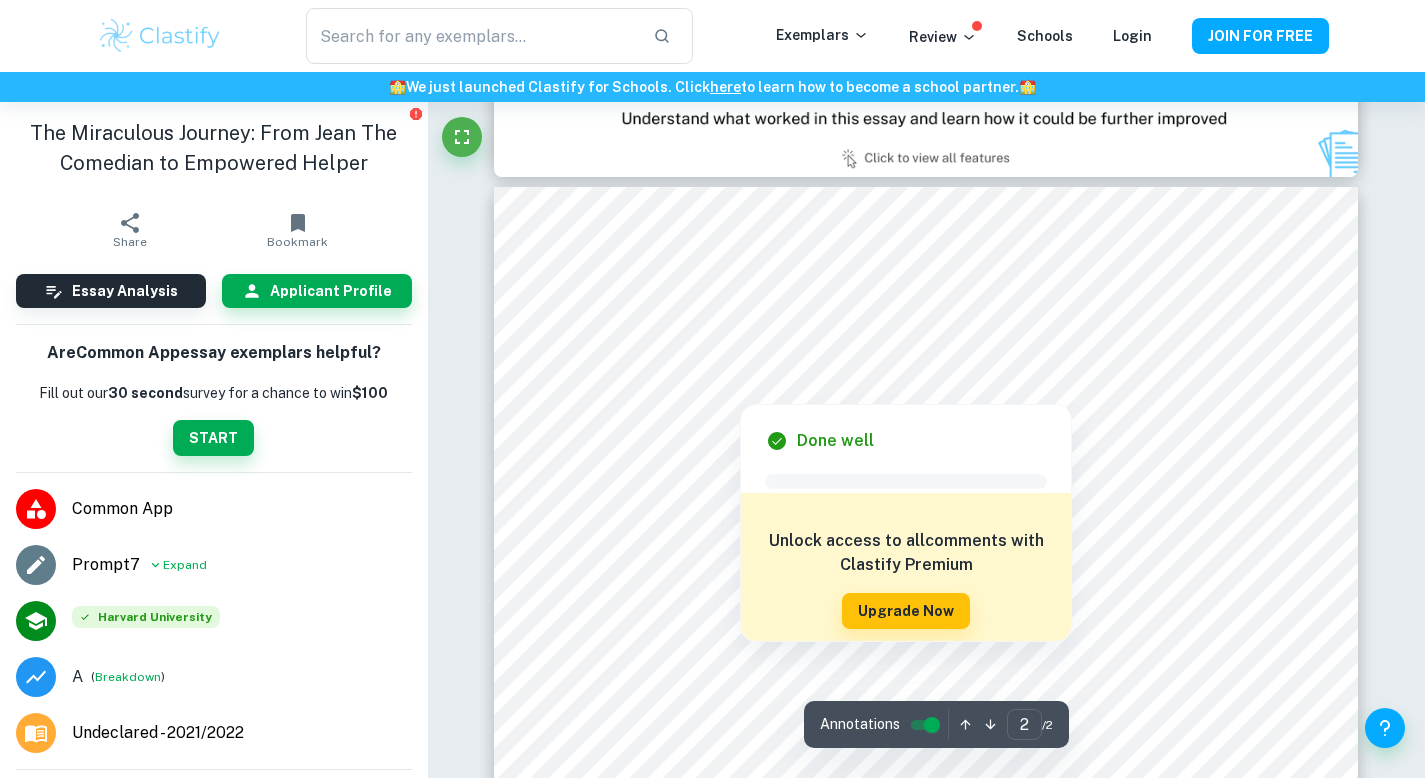 click at bounding box center (925, 362) 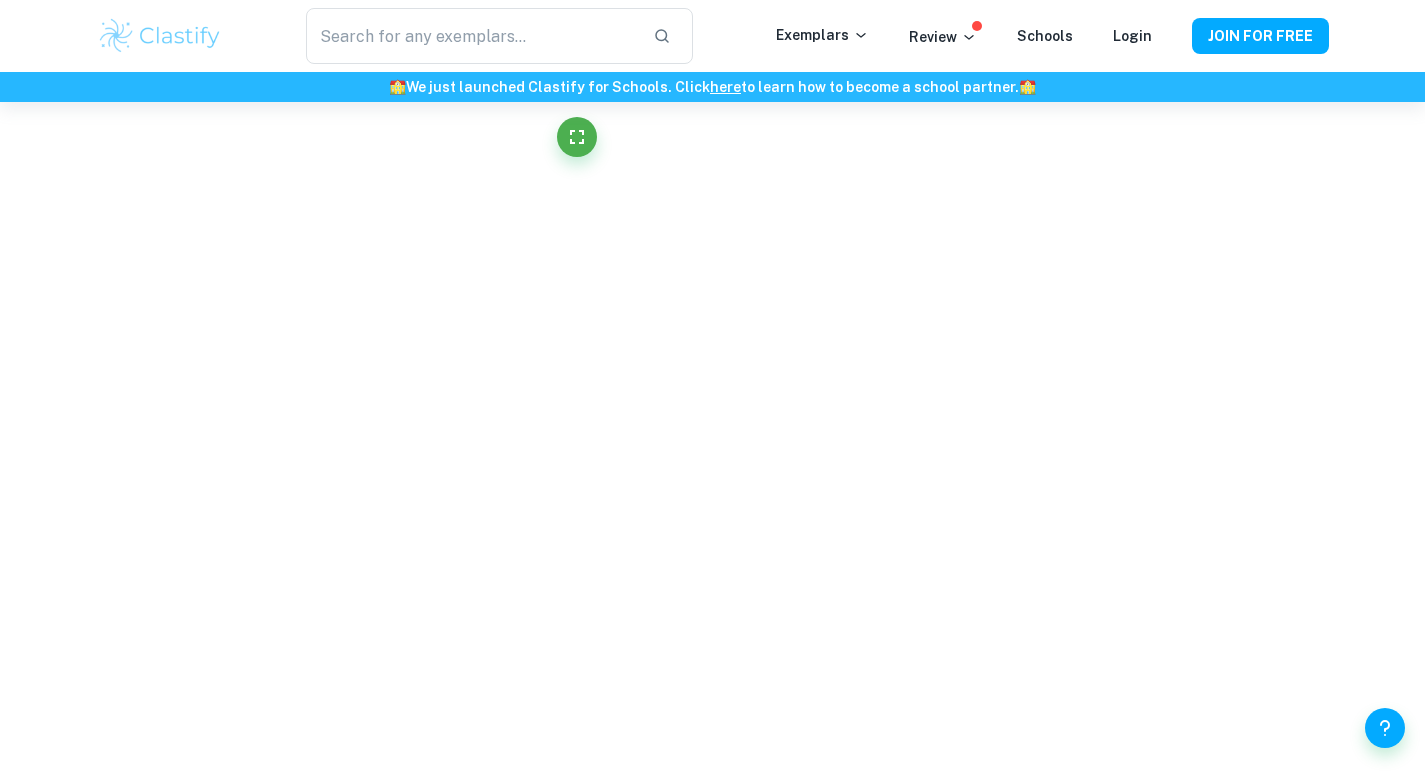 scroll, scrollTop: 1170, scrollLeft: 0, axis: vertical 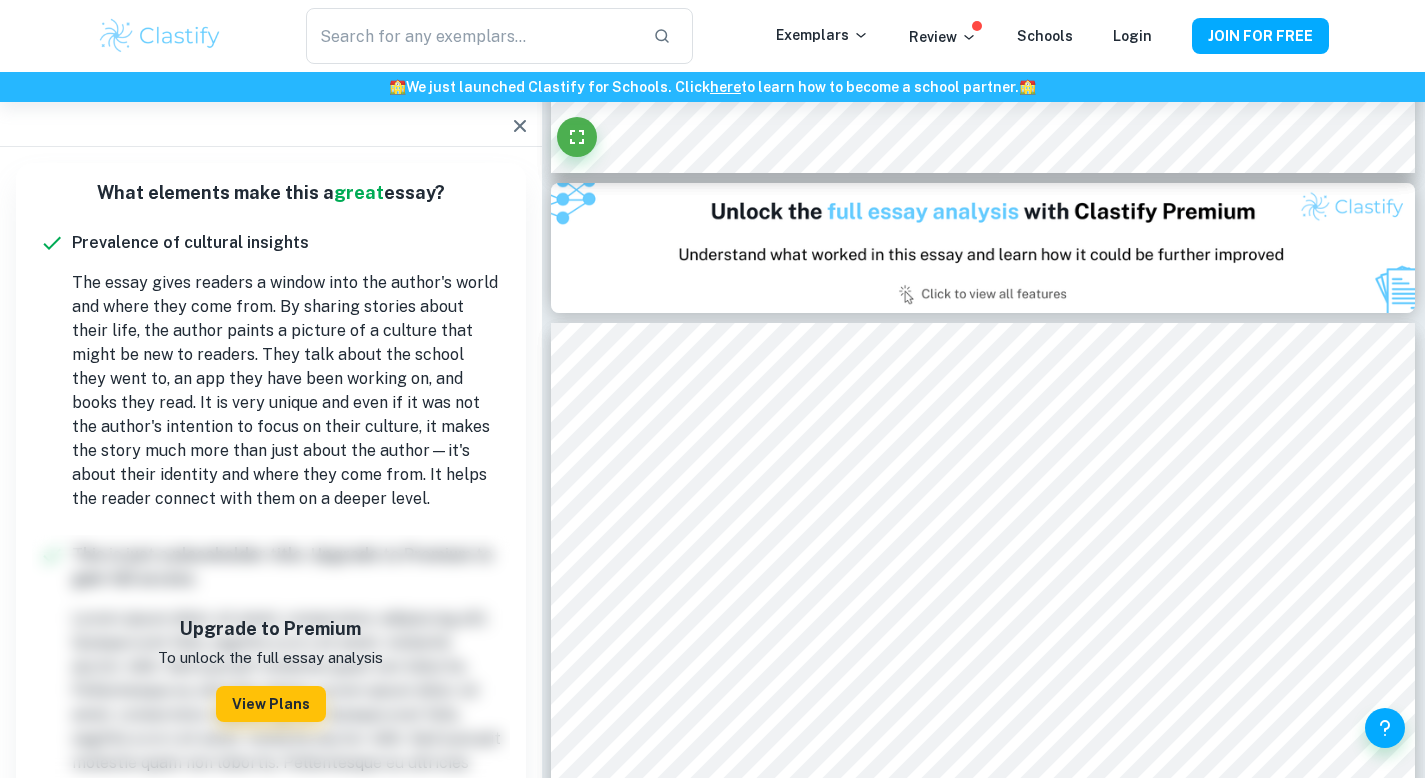 click on "The essay gives readers a window into the author's world and where they come from. By sharing stories about their life, the author paints a picture of a culture that might be new to readers. They talk about the school they went to, an app they have been working on, and books they read. It is very unique and even if it was not the author's intention to focus on their culture, it makes the story much more than just about the author—it's about their identity and where they come from. It helps the reader connect with them on a deeper level." at bounding box center [287, 391] 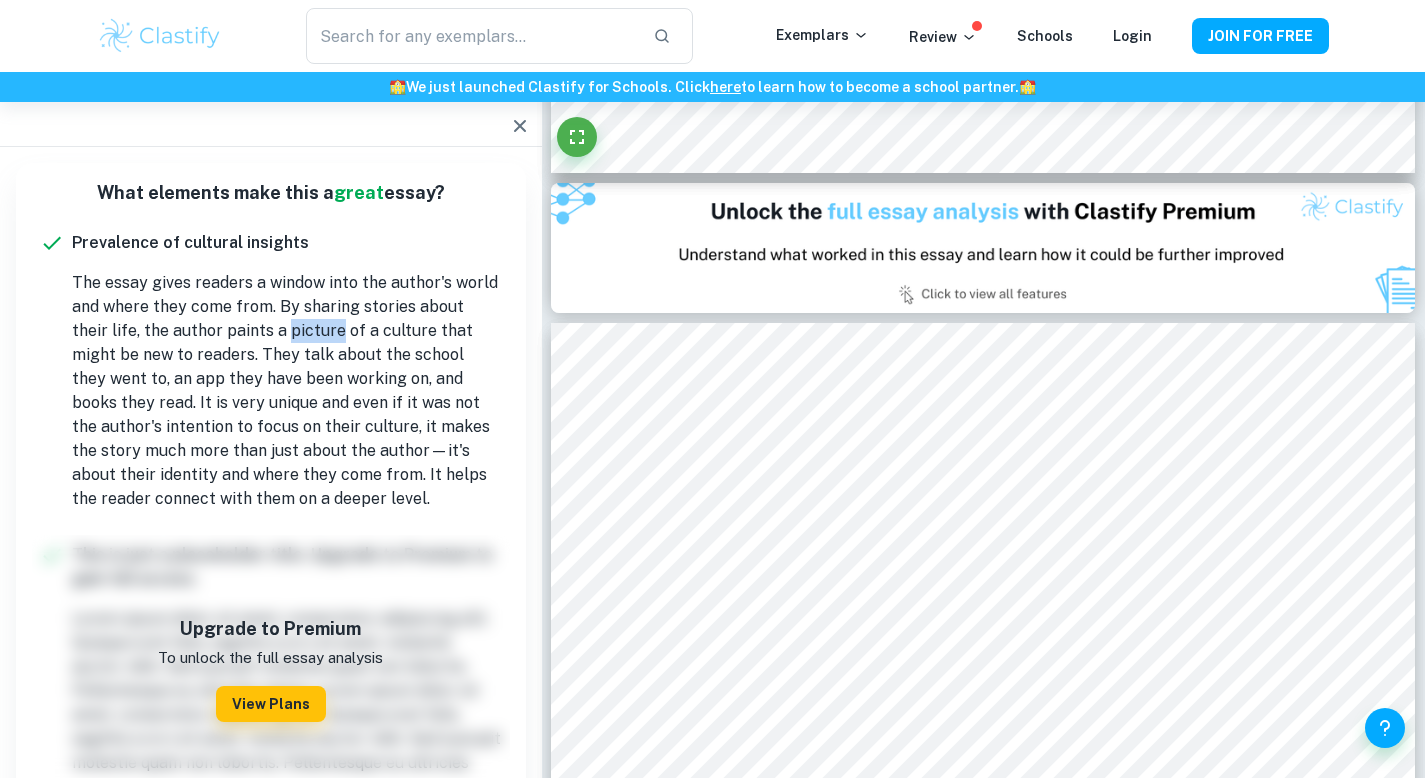 click on "The essay gives readers a window into the author's world and where they come from. By sharing stories about their life, the author paints a picture of a culture that might be new to readers. They talk about the school they went to, an app they have been working on, and books they read. It is very unique and even if it was not the author's intention to focus on their culture, it makes the story much more than just about the author—it's about their identity and where they come from. It helps the reader connect with them on a deeper level." at bounding box center (287, 391) 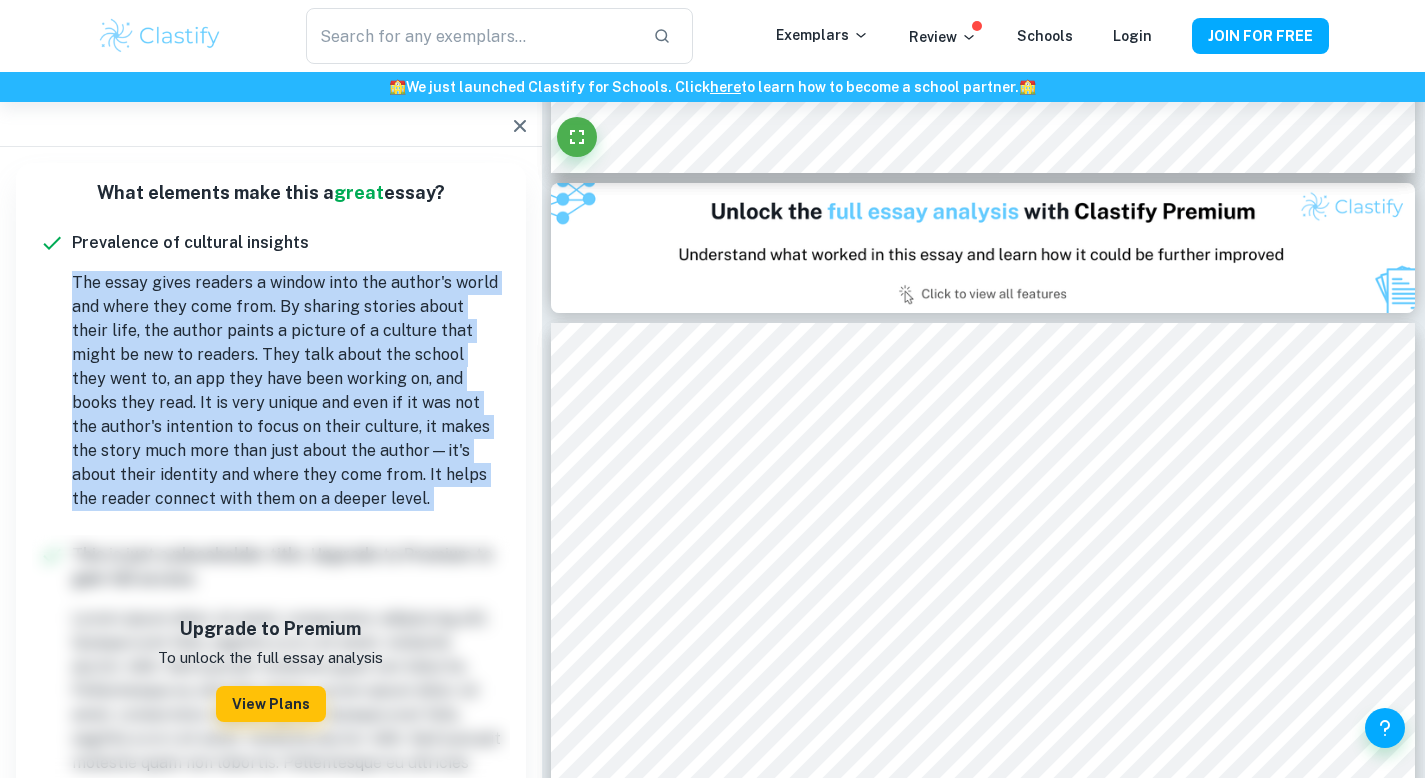 click on "The essay gives readers a window into the author's world and where they come from. By sharing stories about their life, the author paints a picture of a culture that might be new to readers. They talk about the school they went to, an app they have been working on, and books they read. It is very unique and even if it was not the author's intention to focus on their culture, it makes the story much more than just about the author—it's about their identity and where they come from. It helps the reader connect with them on a deeper level." at bounding box center [287, 391] 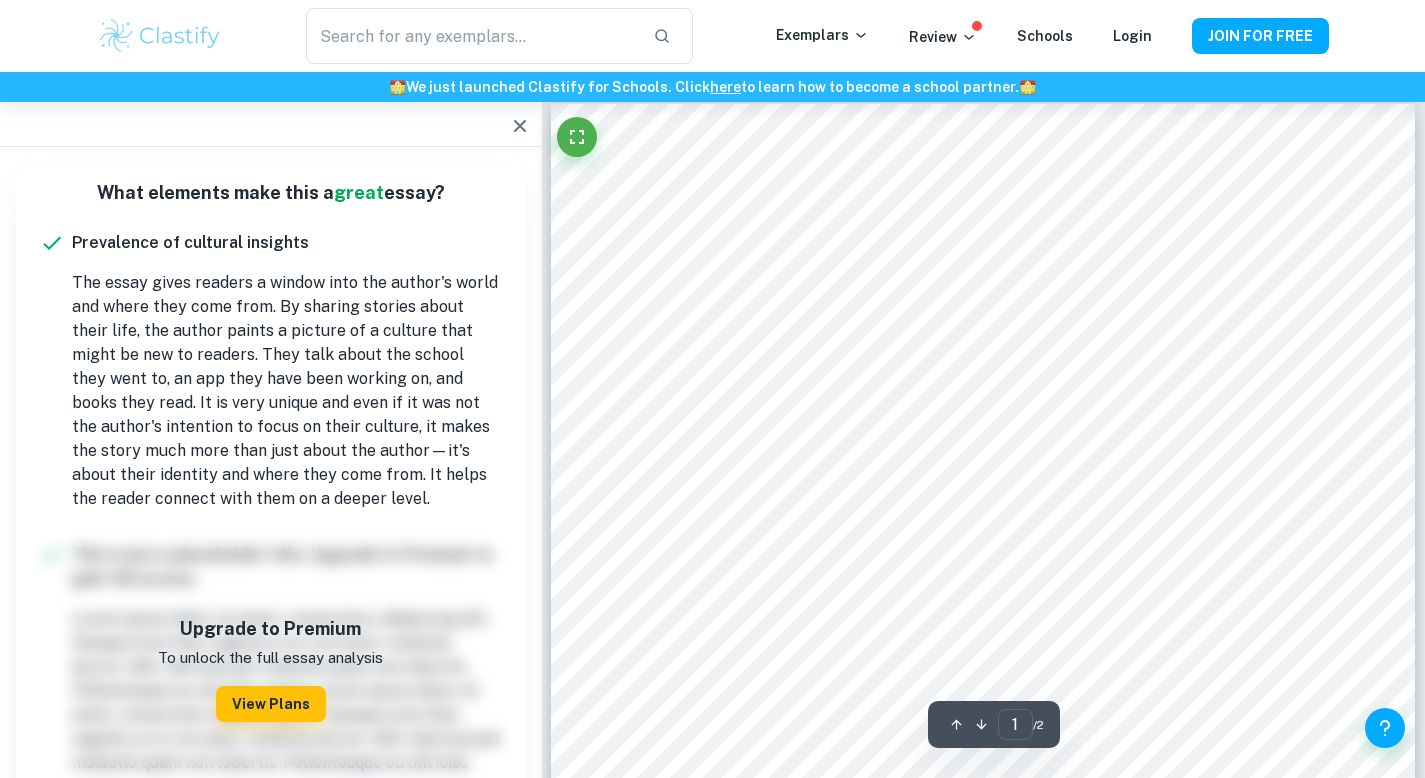 scroll, scrollTop: 17, scrollLeft: 0, axis: vertical 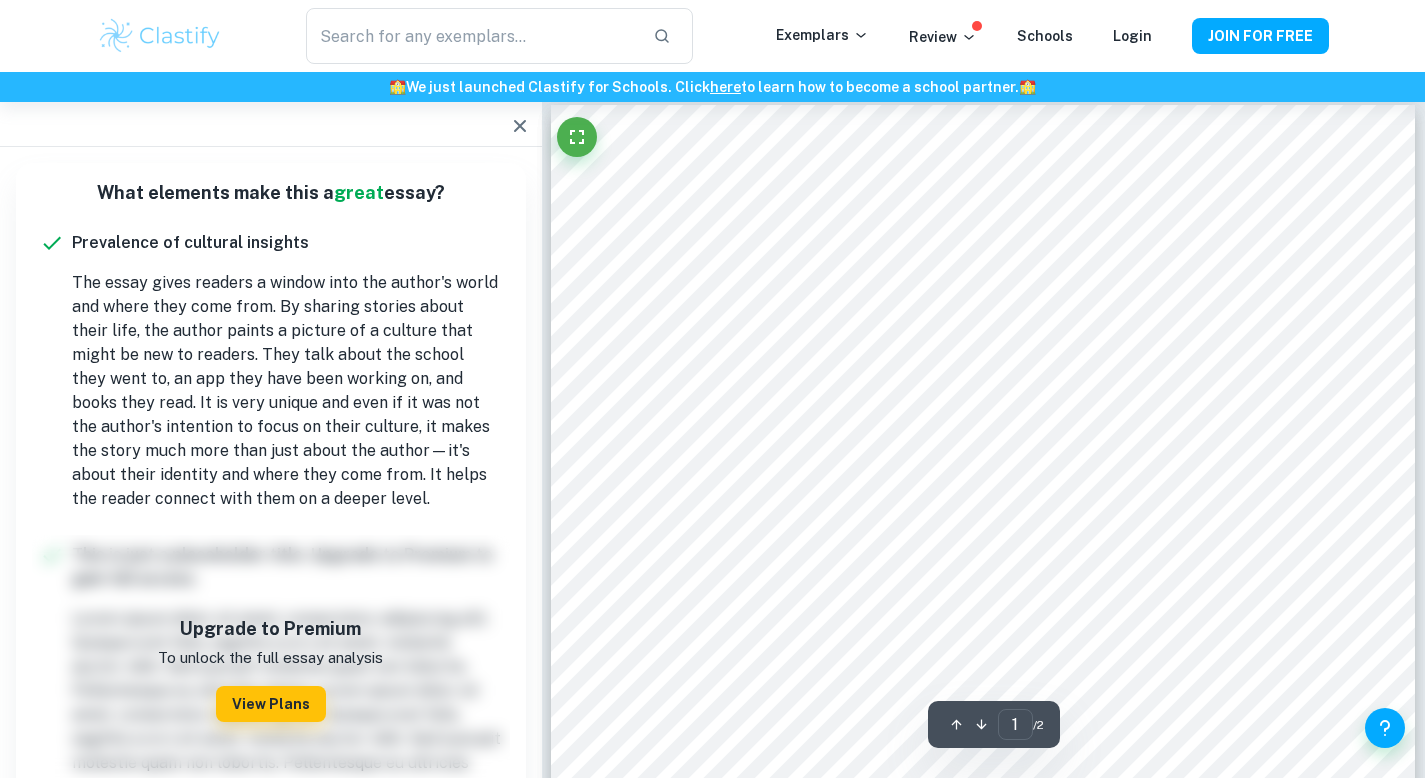 drag, startPoint x: 1439, startPoint y: 457, endPoint x: 1431, endPoint y: 129, distance: 328.09753 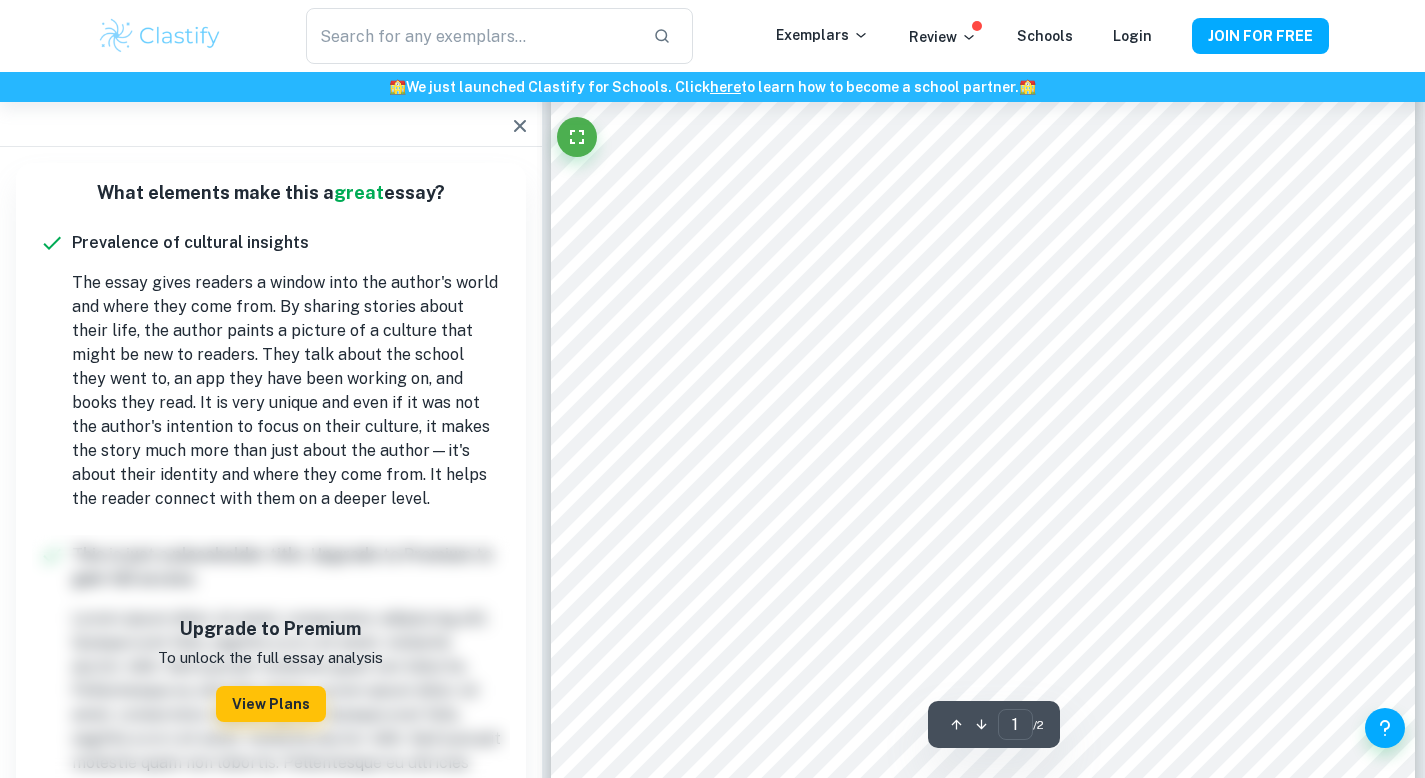 scroll, scrollTop: 394, scrollLeft: 0, axis: vertical 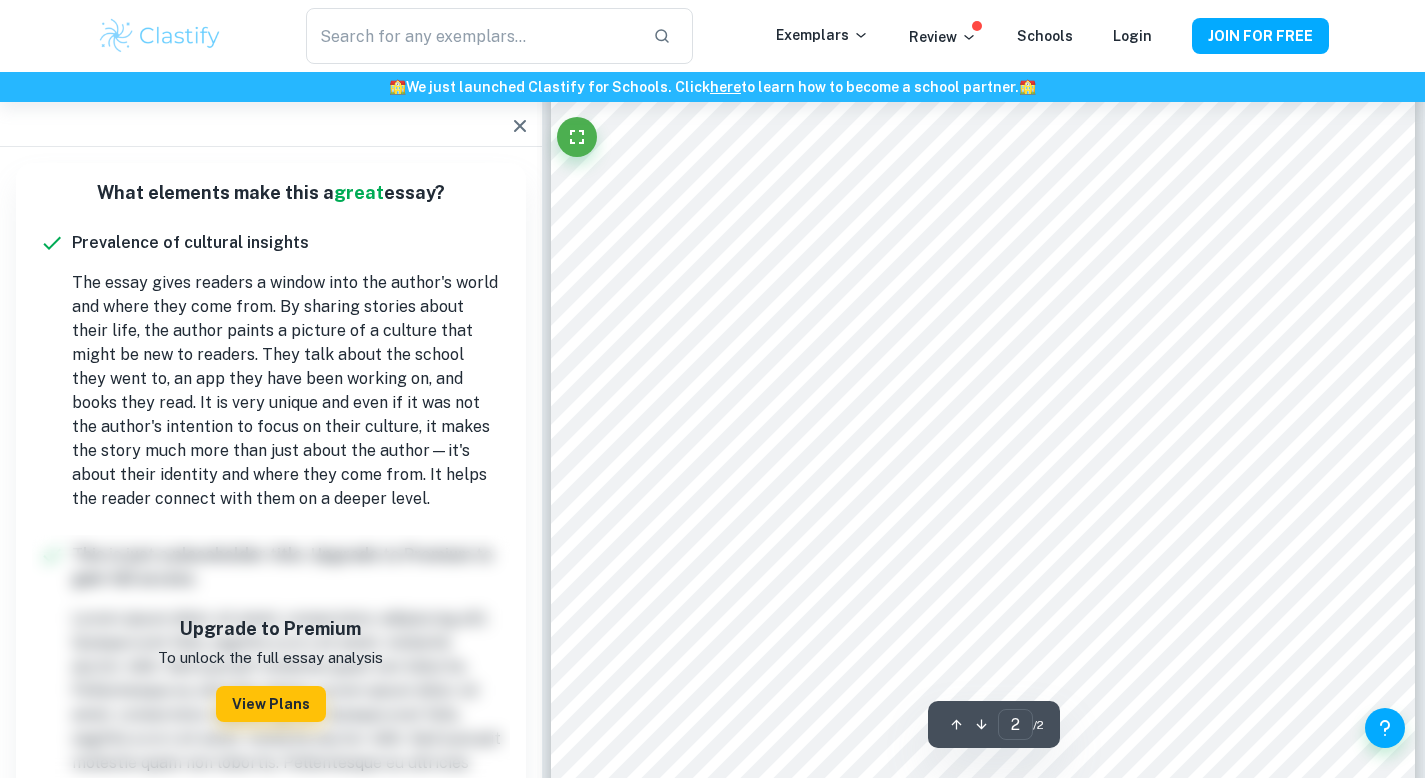 type on "1" 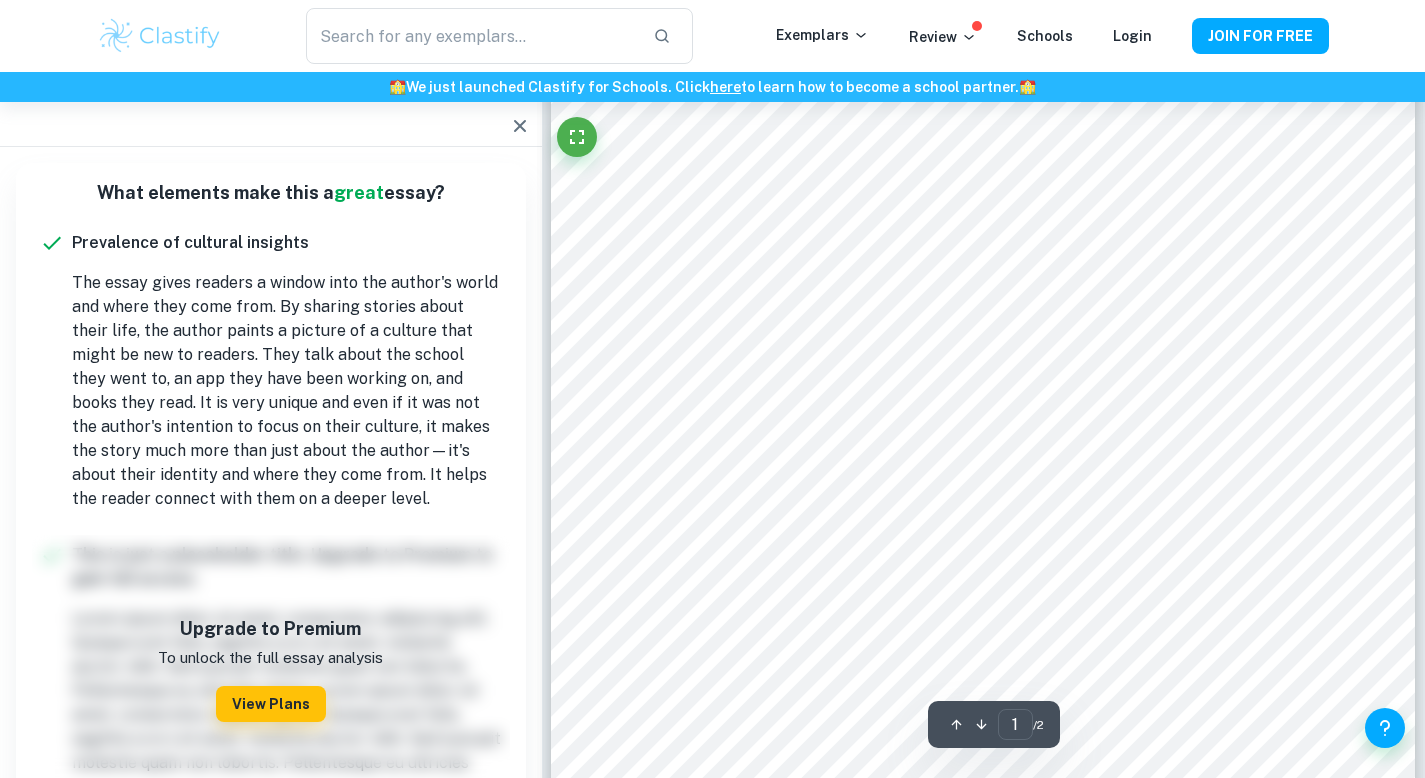 scroll, scrollTop: 0, scrollLeft: 0, axis: both 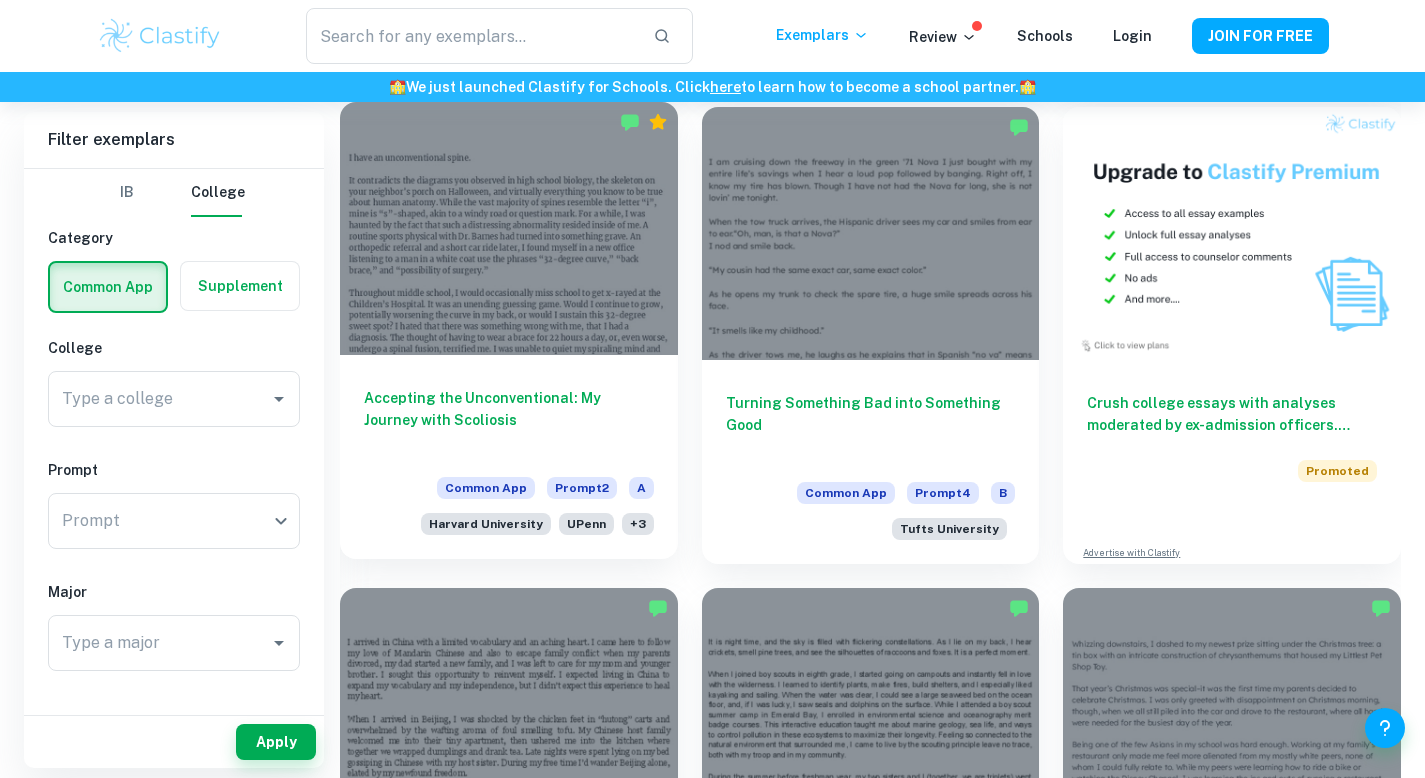 click on "Accepting the Unconventional: My Journey with Scoliosis Common App Prompt  2 A Harvard University UPenn + 3" at bounding box center (509, 457) 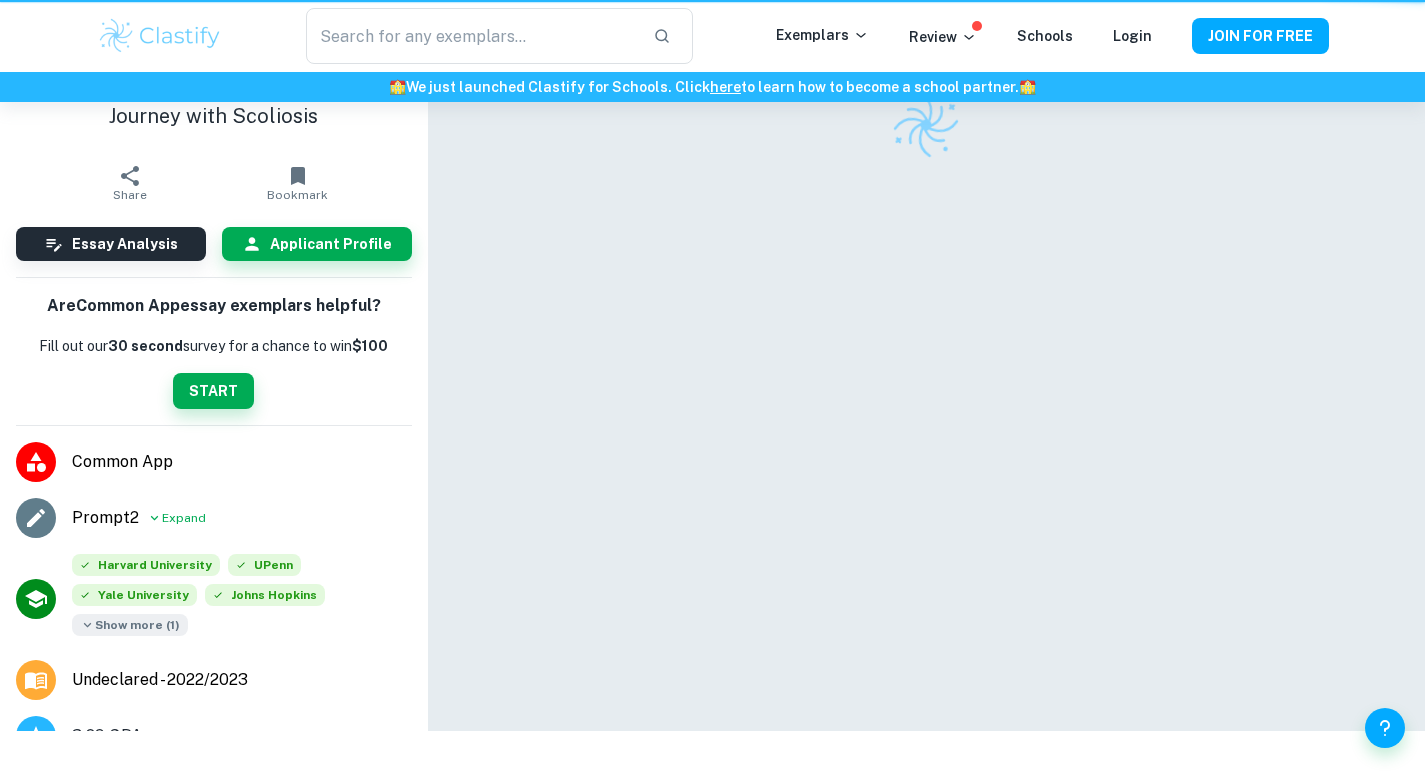 scroll, scrollTop: 0, scrollLeft: 0, axis: both 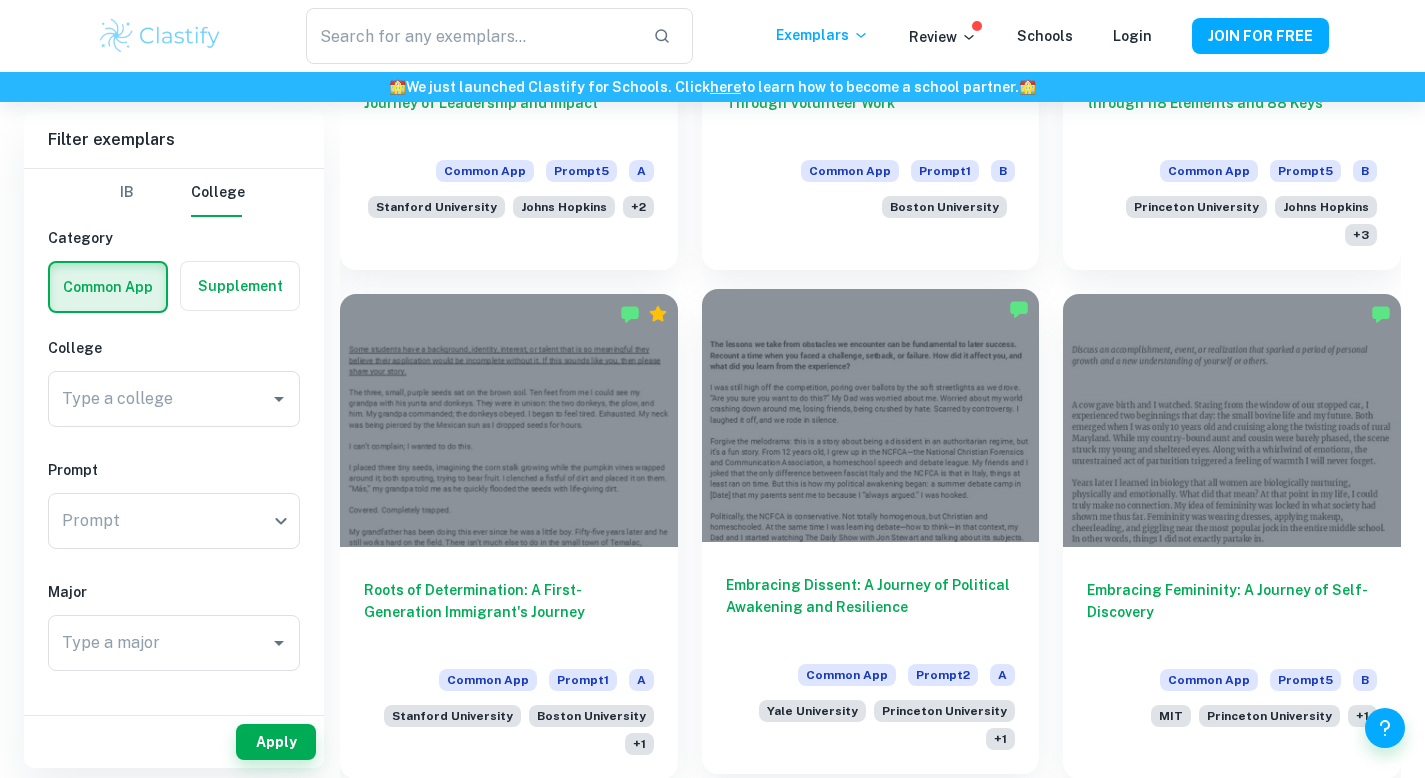 click on "Embracing Dissent: A Journey of Political Awakening and Resilience" at bounding box center (871, 607) 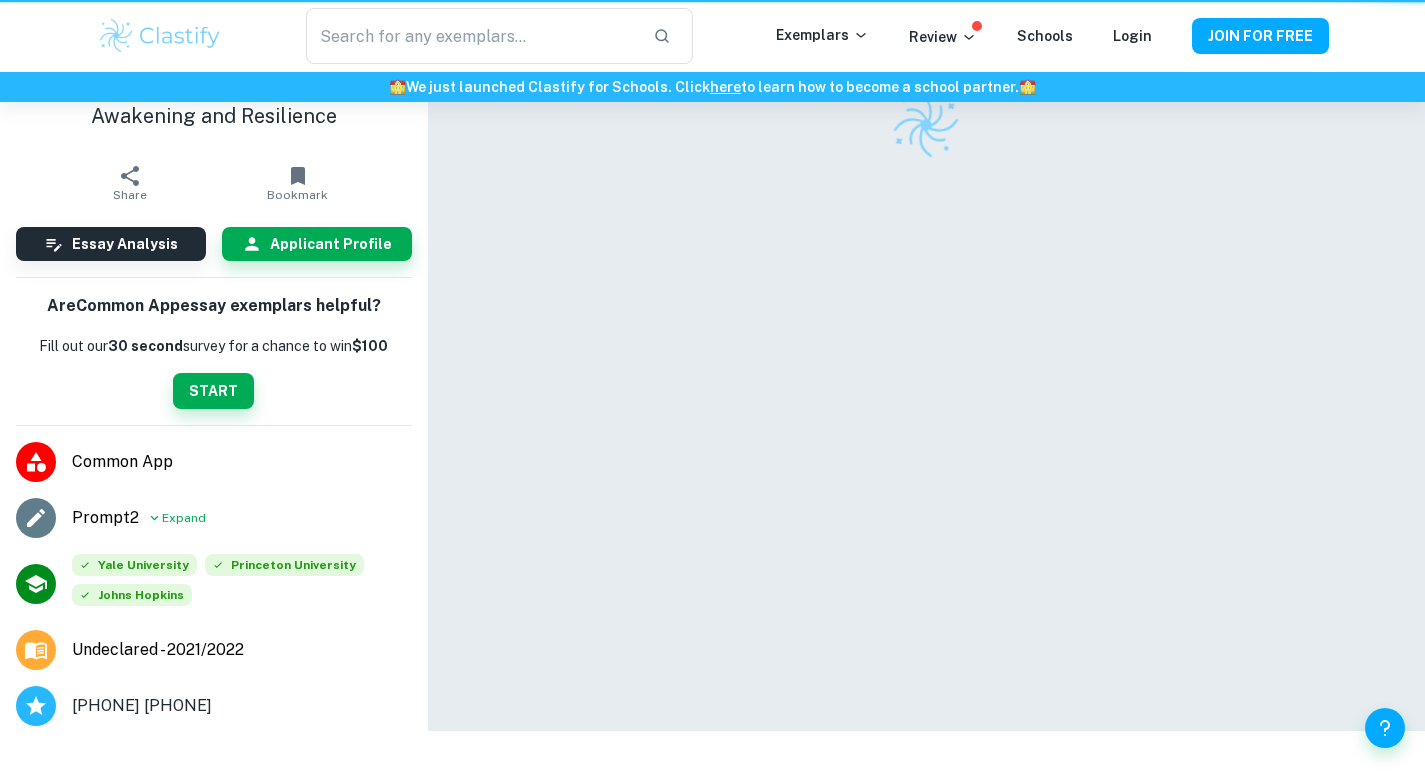 scroll, scrollTop: 0, scrollLeft: 0, axis: both 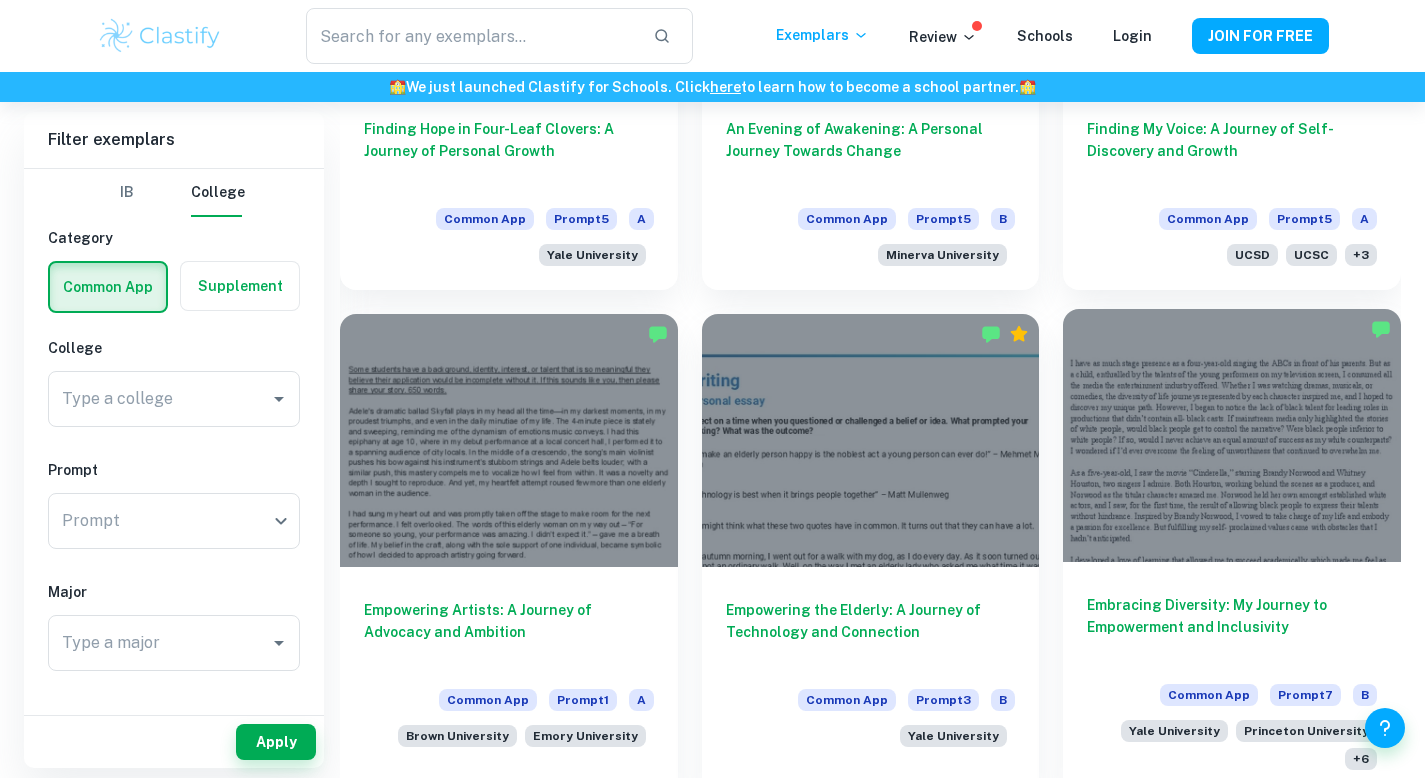 click on "Embracing Diversity: My Journey to Empowerment and Inclusivity" at bounding box center [1232, 627] 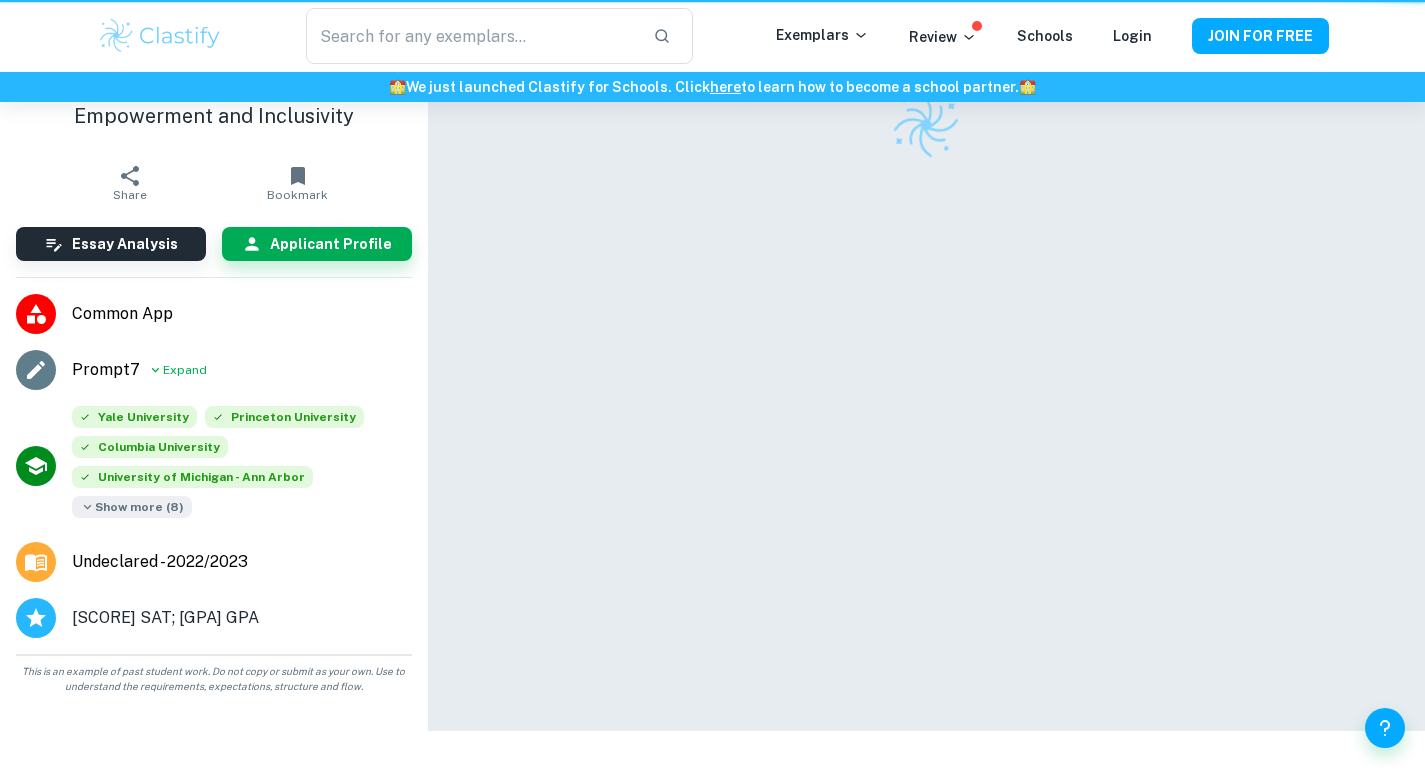scroll, scrollTop: 0, scrollLeft: 0, axis: both 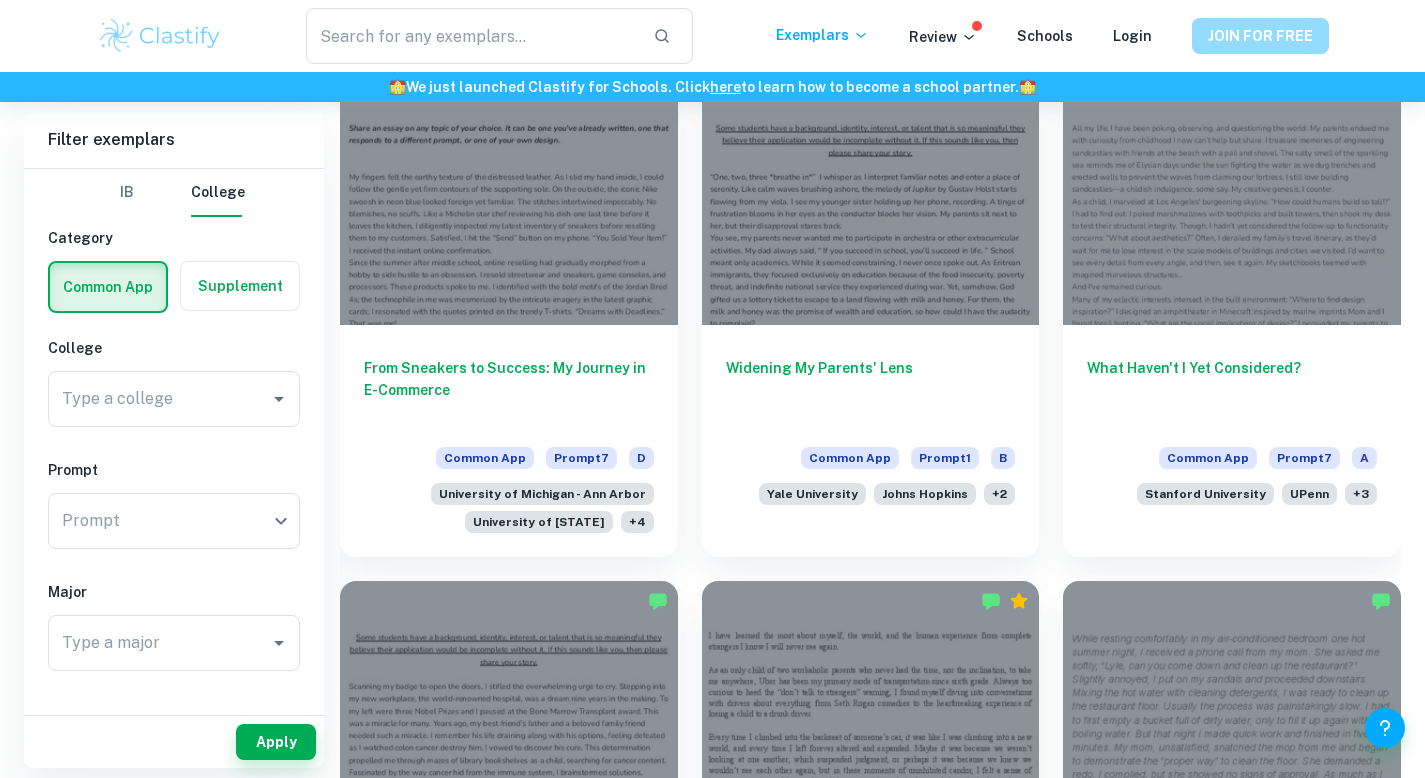 click on "JOIN FOR FREE" at bounding box center (1260, 36) 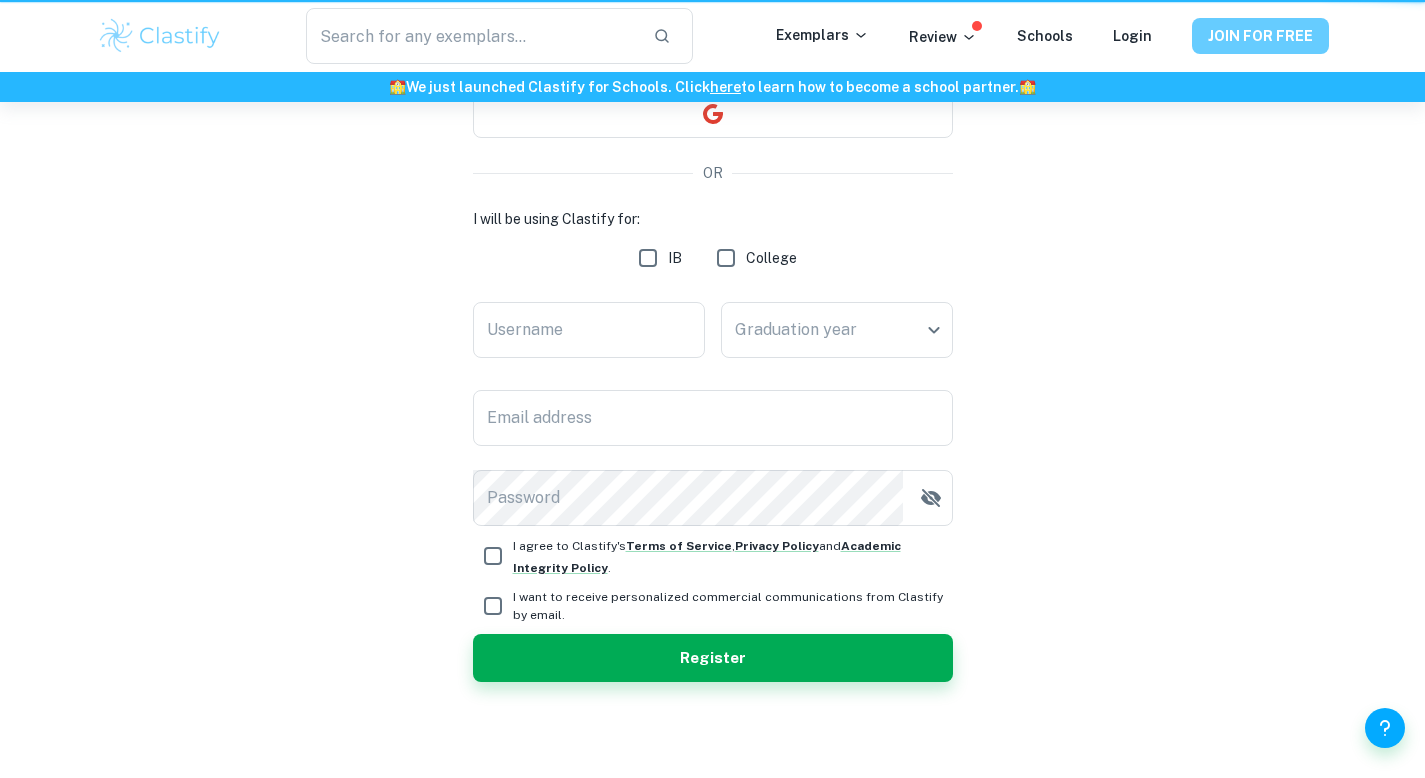 scroll, scrollTop: 0, scrollLeft: 0, axis: both 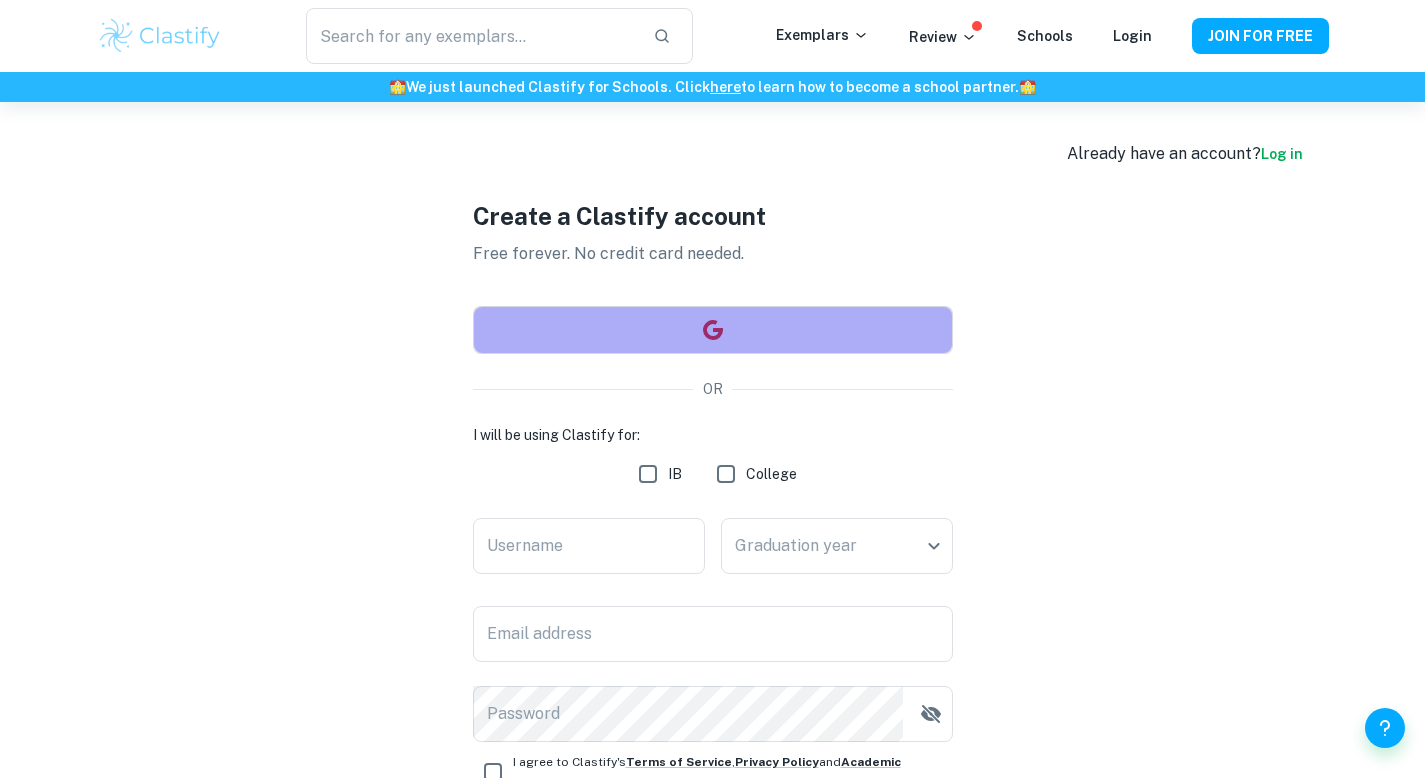 click at bounding box center (713, 330) 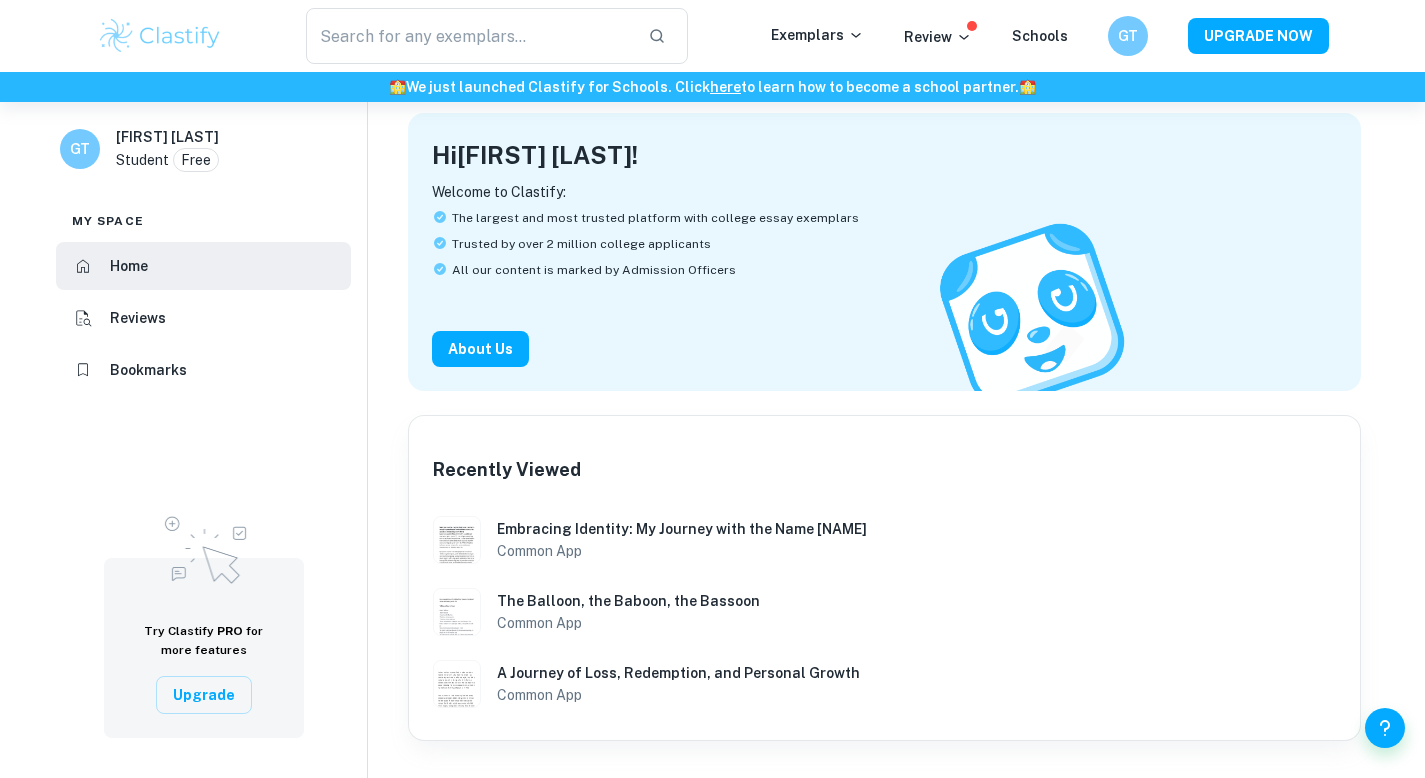 scroll, scrollTop: 0, scrollLeft: 0, axis: both 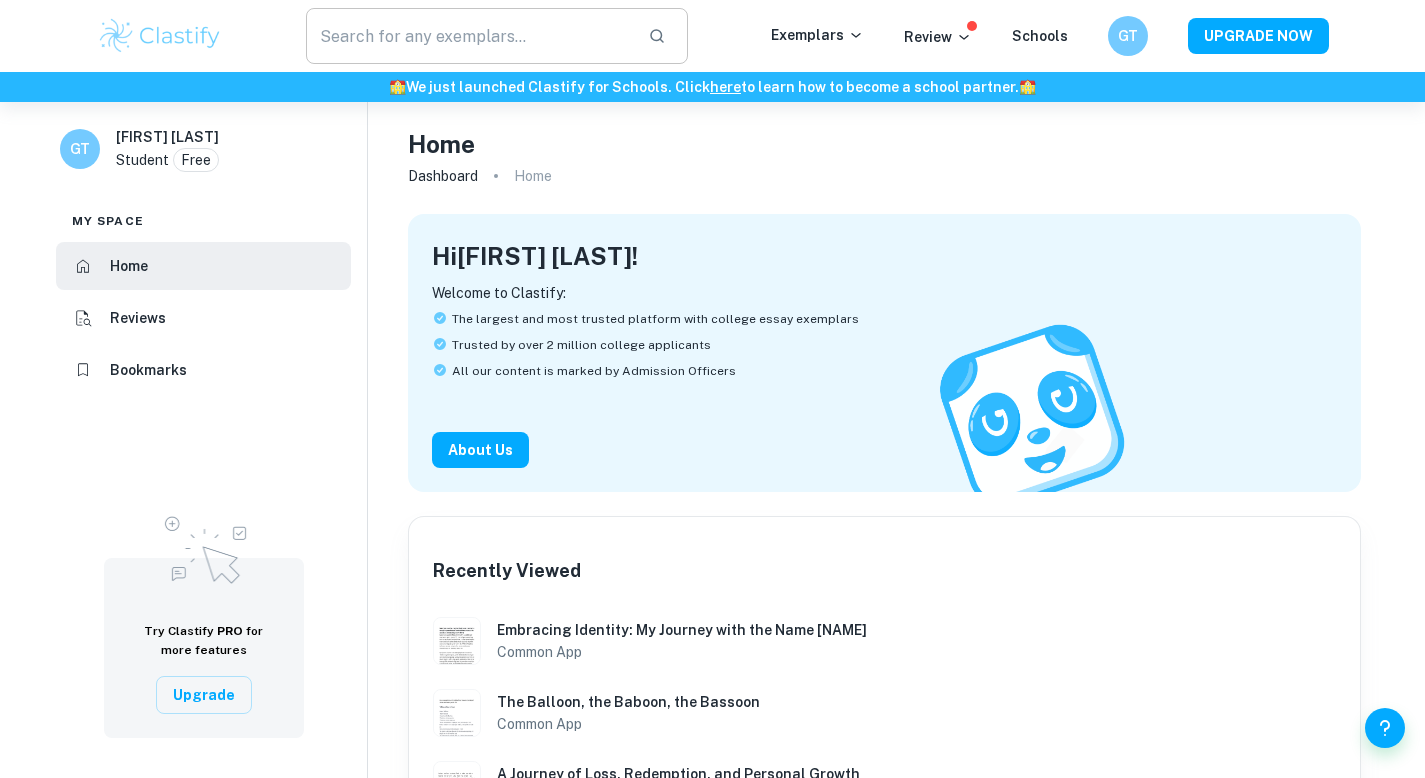 click at bounding box center (469, 36) 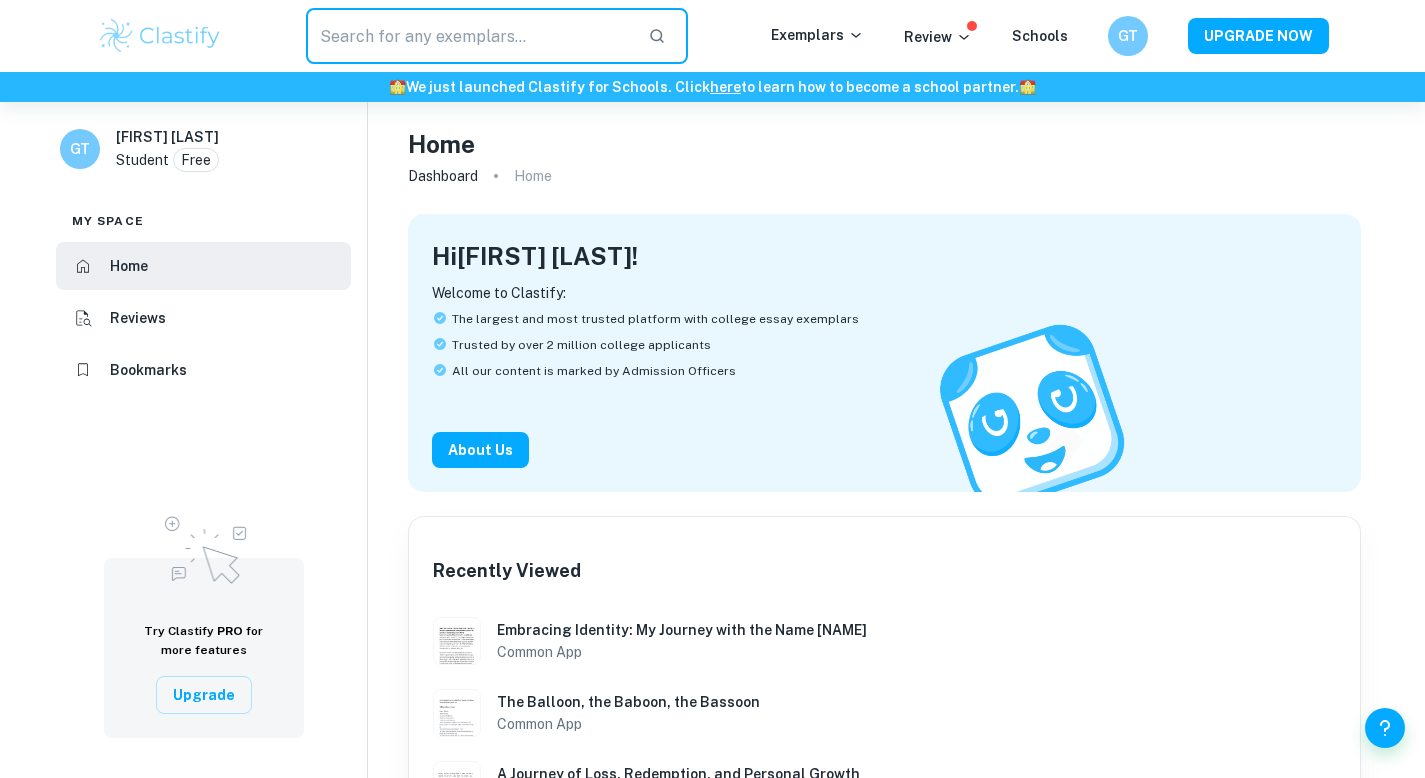 click at bounding box center (469, 36) 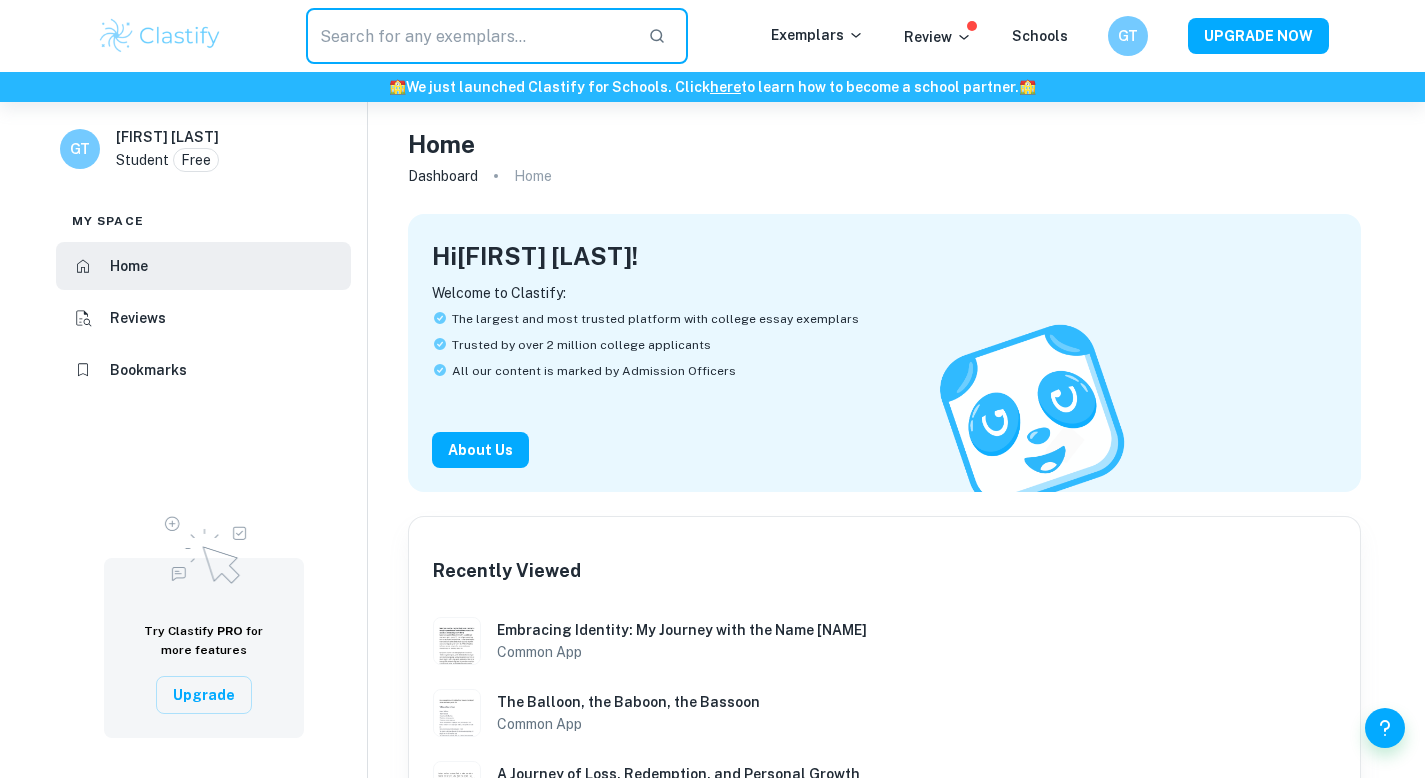 click at bounding box center [469, 36] 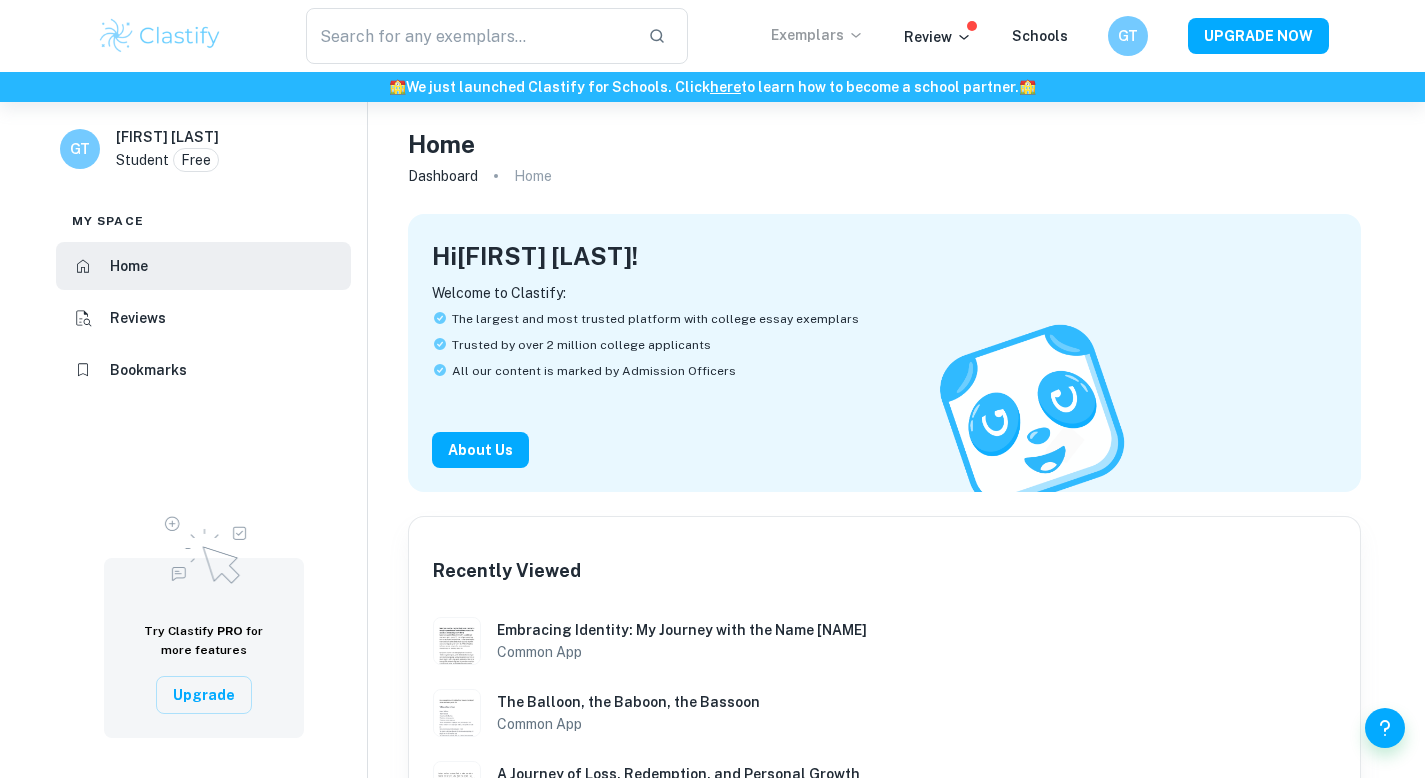 click on "Exemplars" at bounding box center [817, 35] 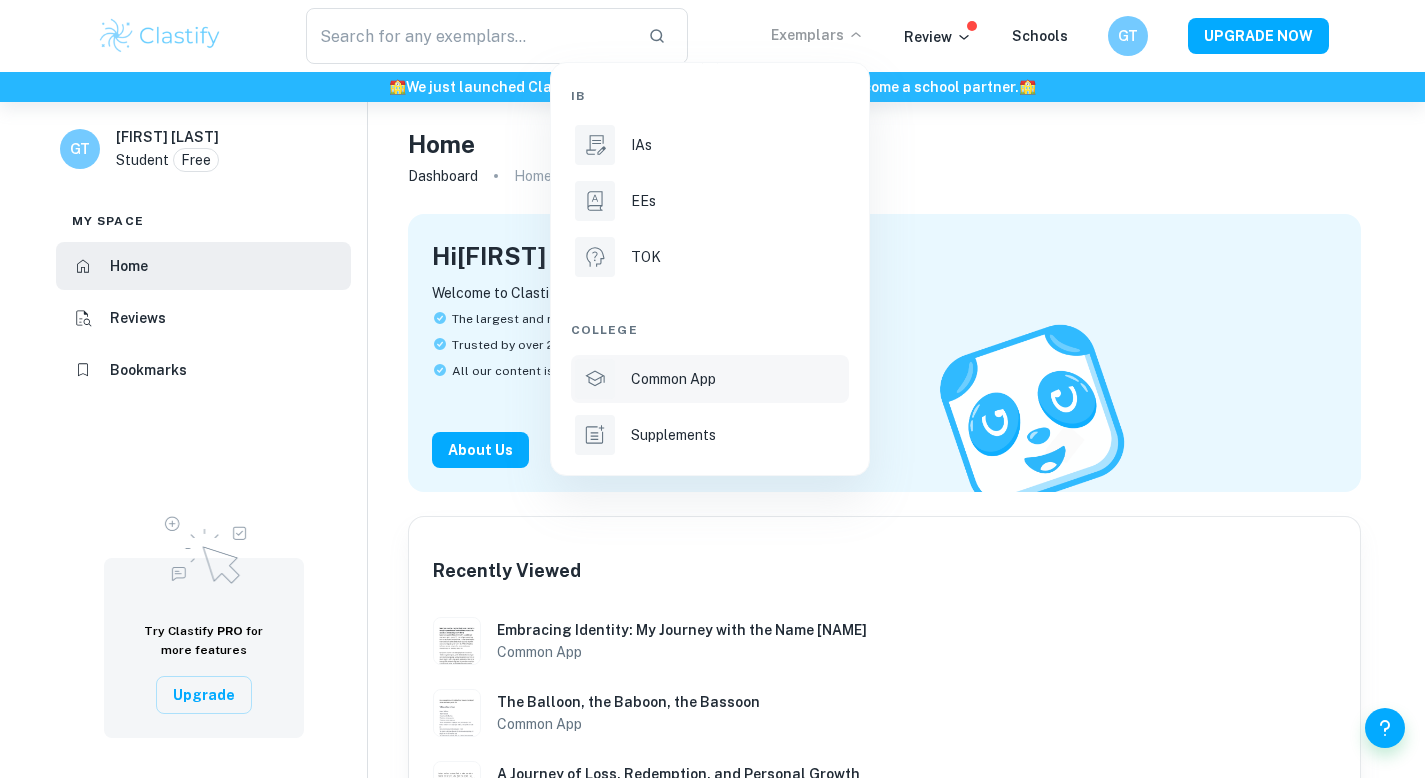 click on "Common App" at bounding box center (710, 379) 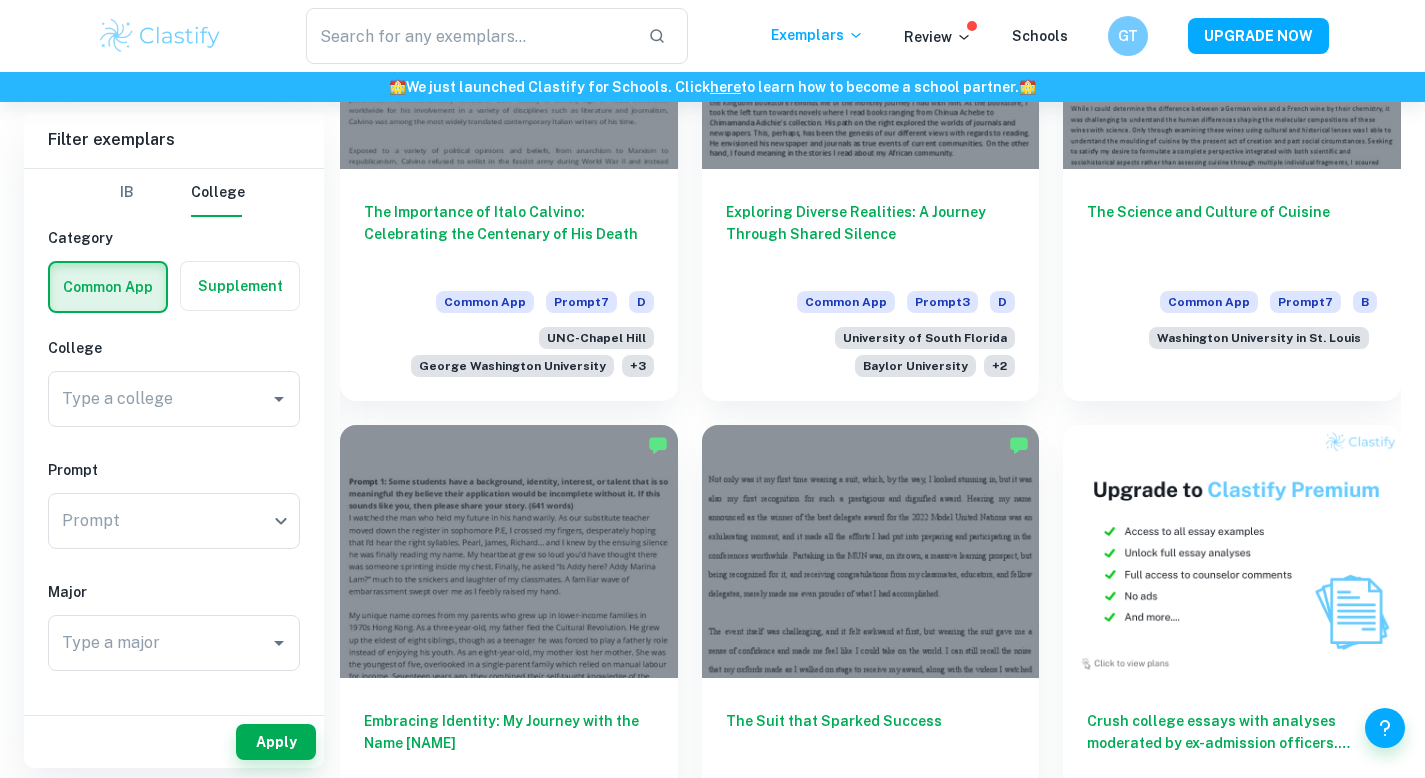 scroll, scrollTop: 7564, scrollLeft: 0, axis: vertical 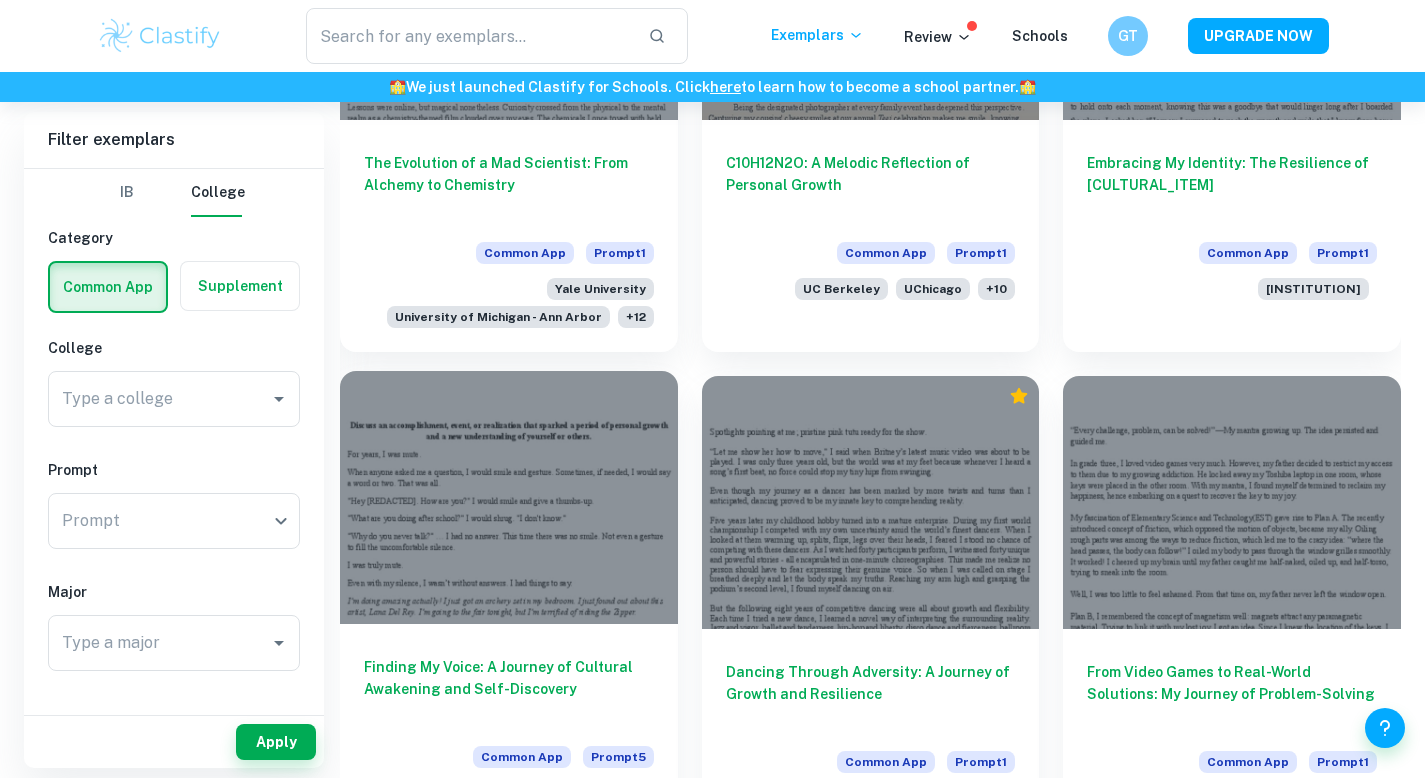 click on "Finding My Voice: A Journey of Cultural Awakening and Self-Discovery Common App Prompt 5 [UNIVERSITY] [UNIVERSITY] + 16" at bounding box center [509, 726] 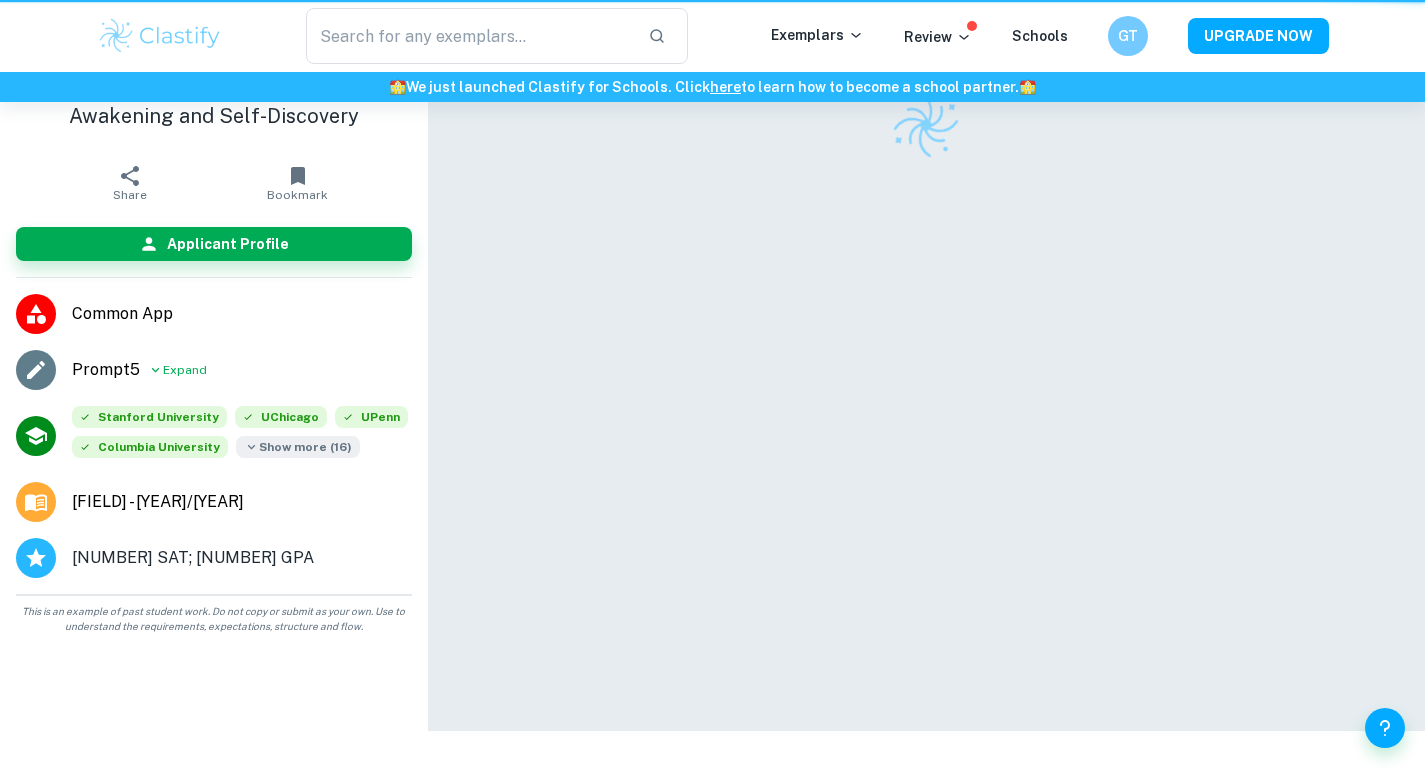 scroll, scrollTop: 0, scrollLeft: 0, axis: both 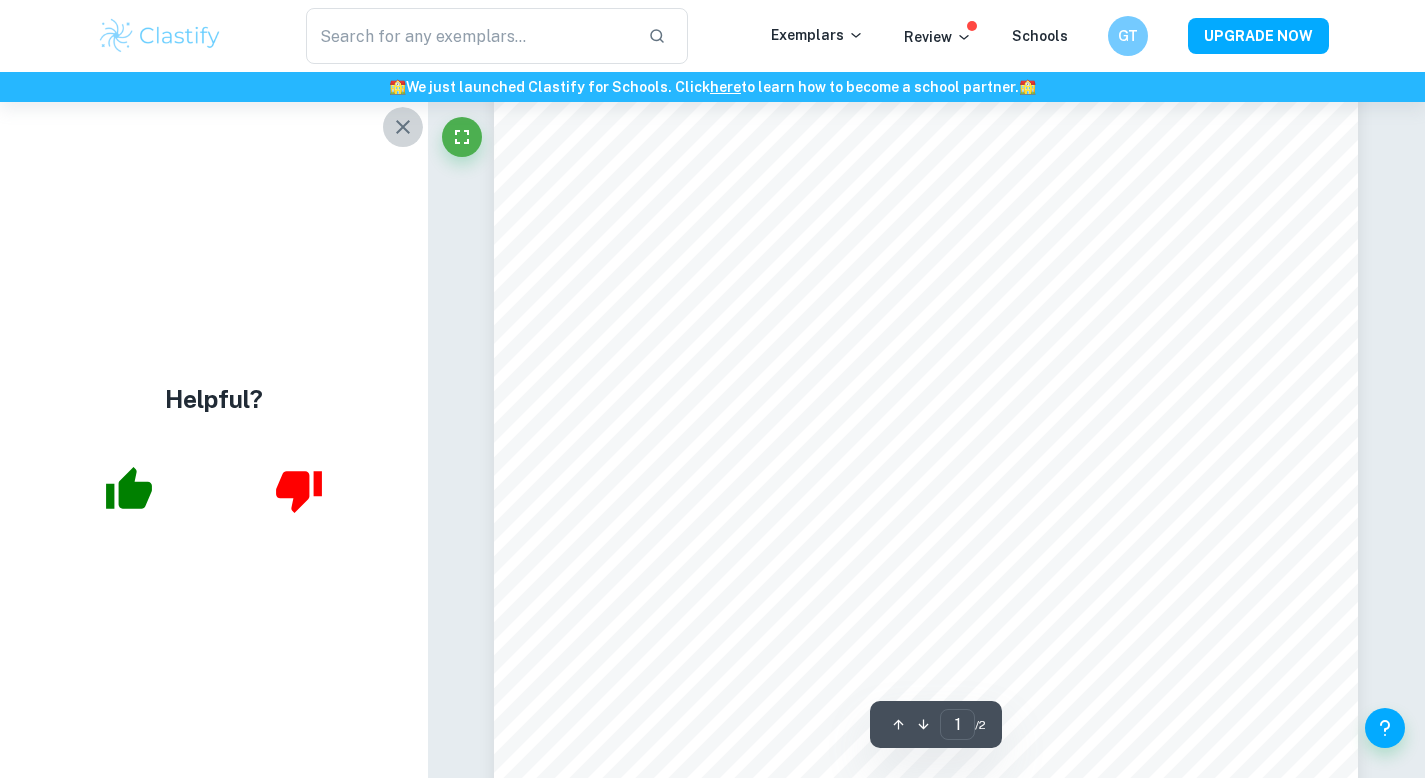 click 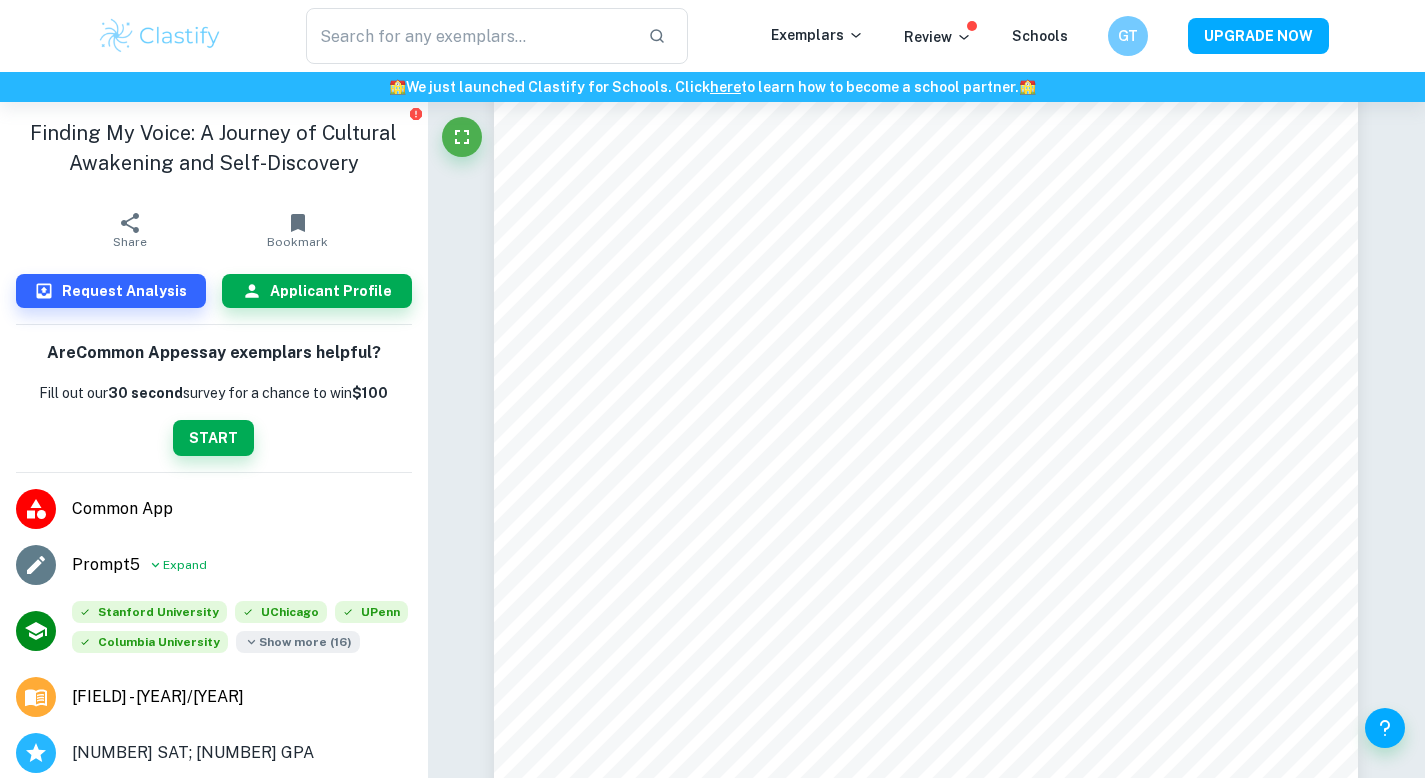 click on "Show more ( 16 )" at bounding box center (298, 642) 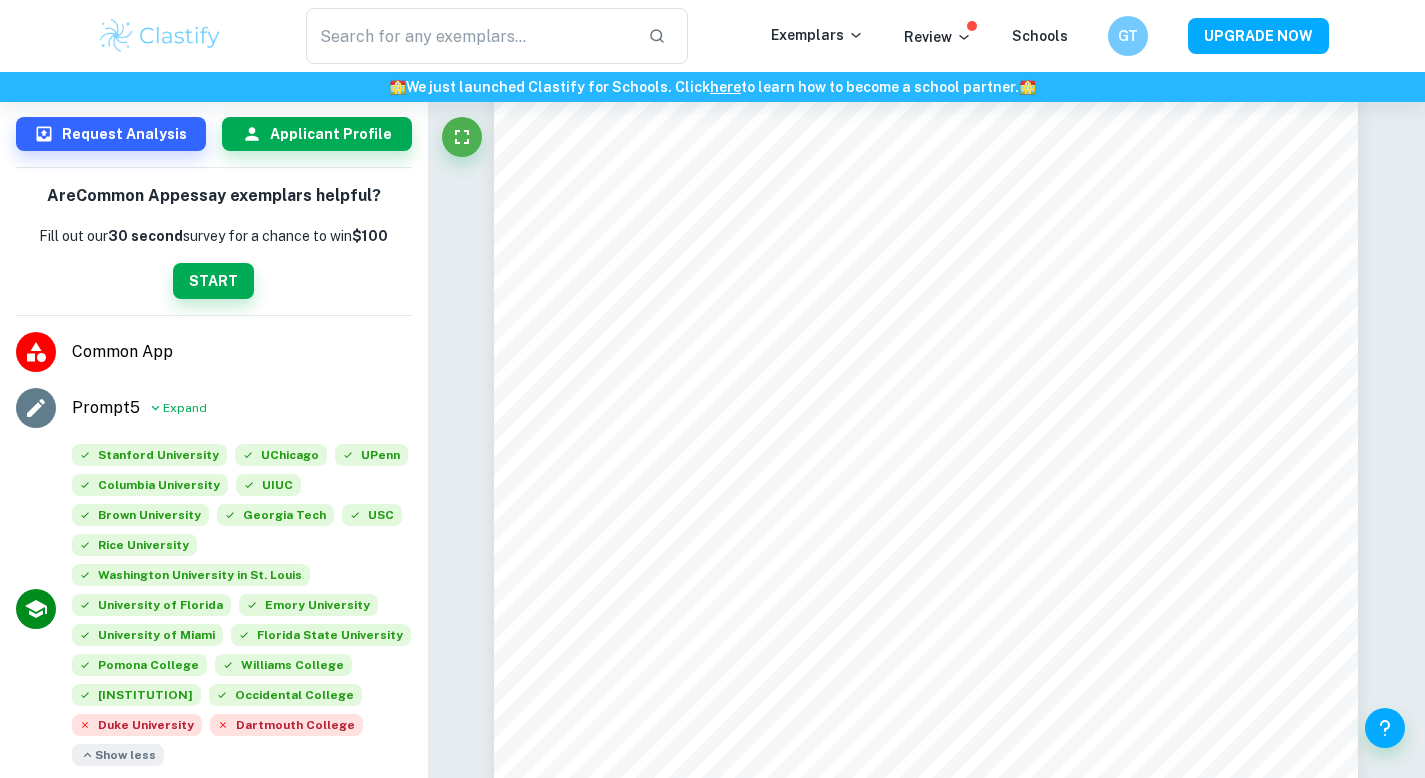 scroll, scrollTop: 173, scrollLeft: 0, axis: vertical 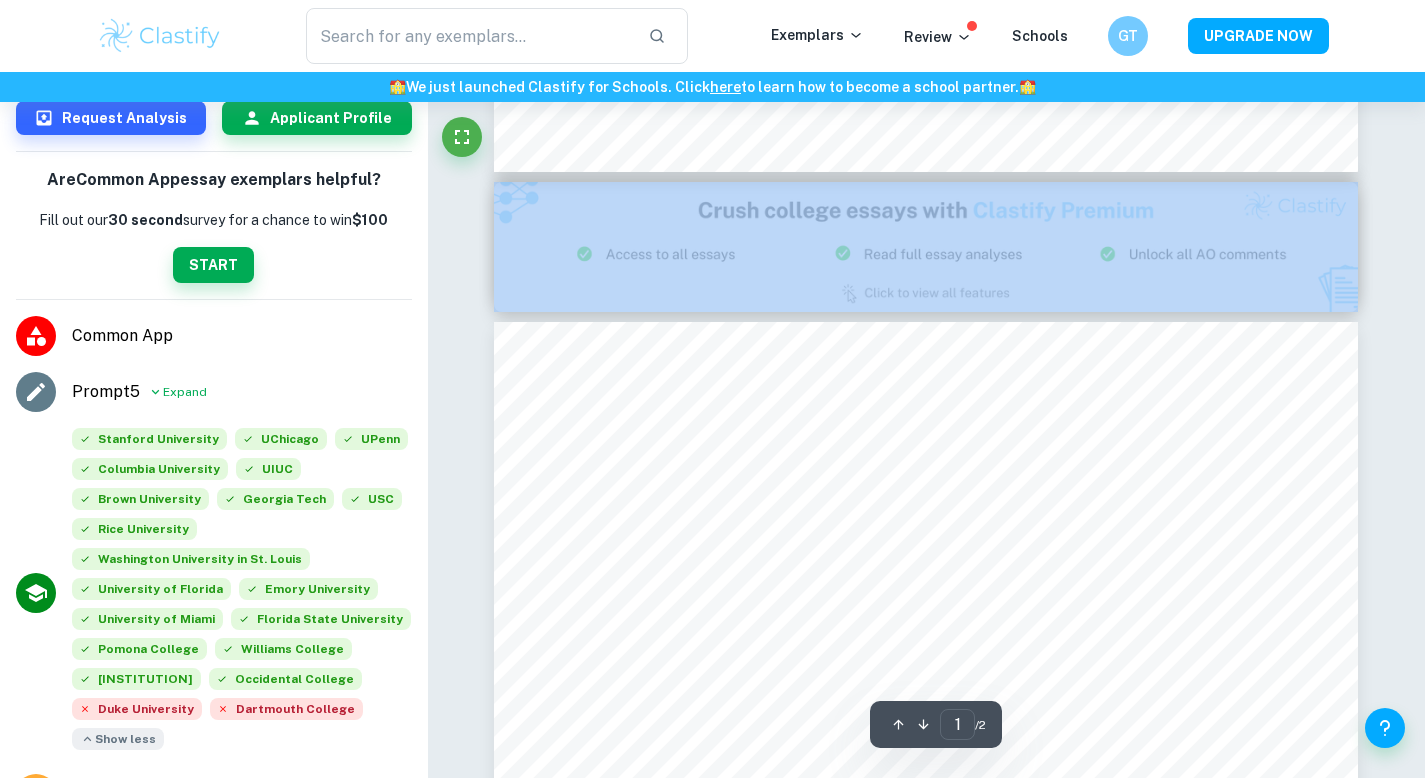 type on "2" 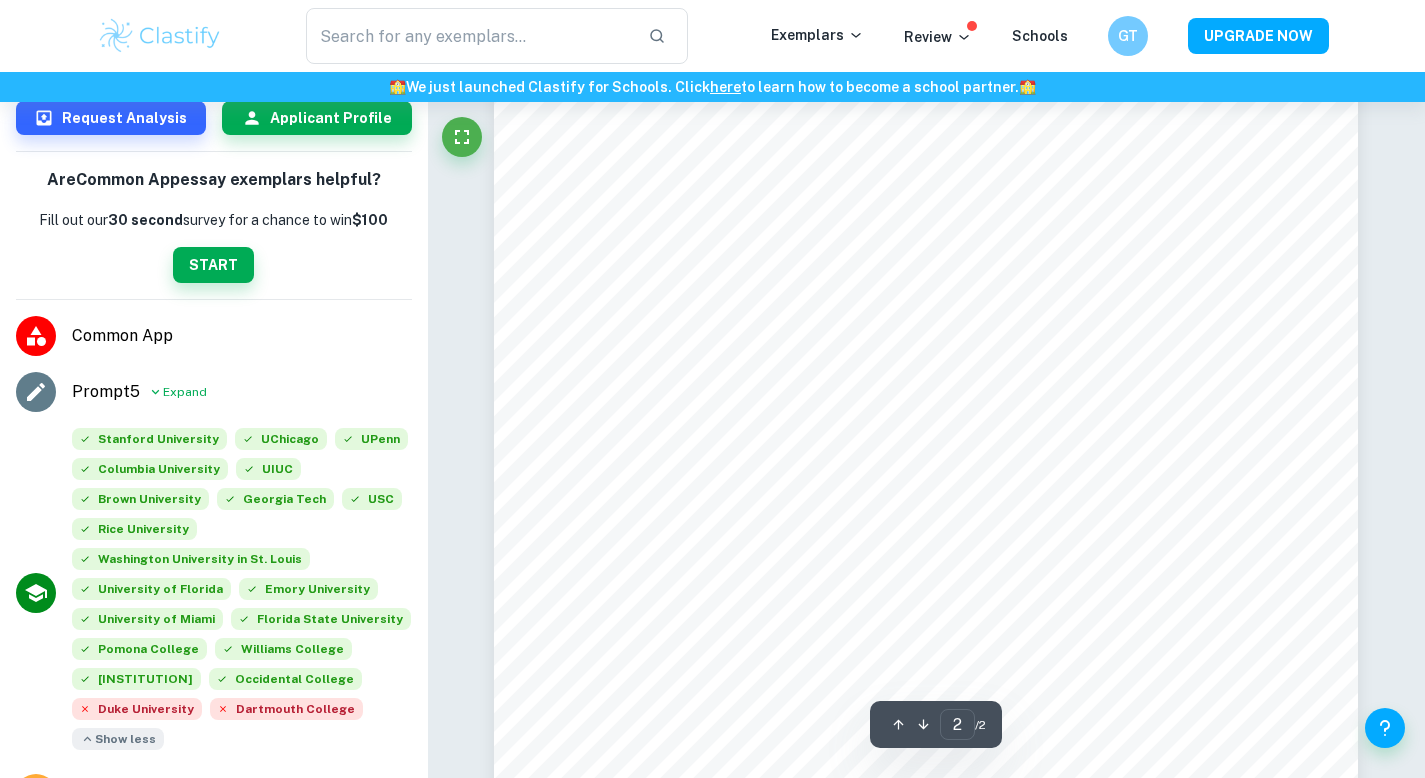 scroll, scrollTop: 1377, scrollLeft: 0, axis: vertical 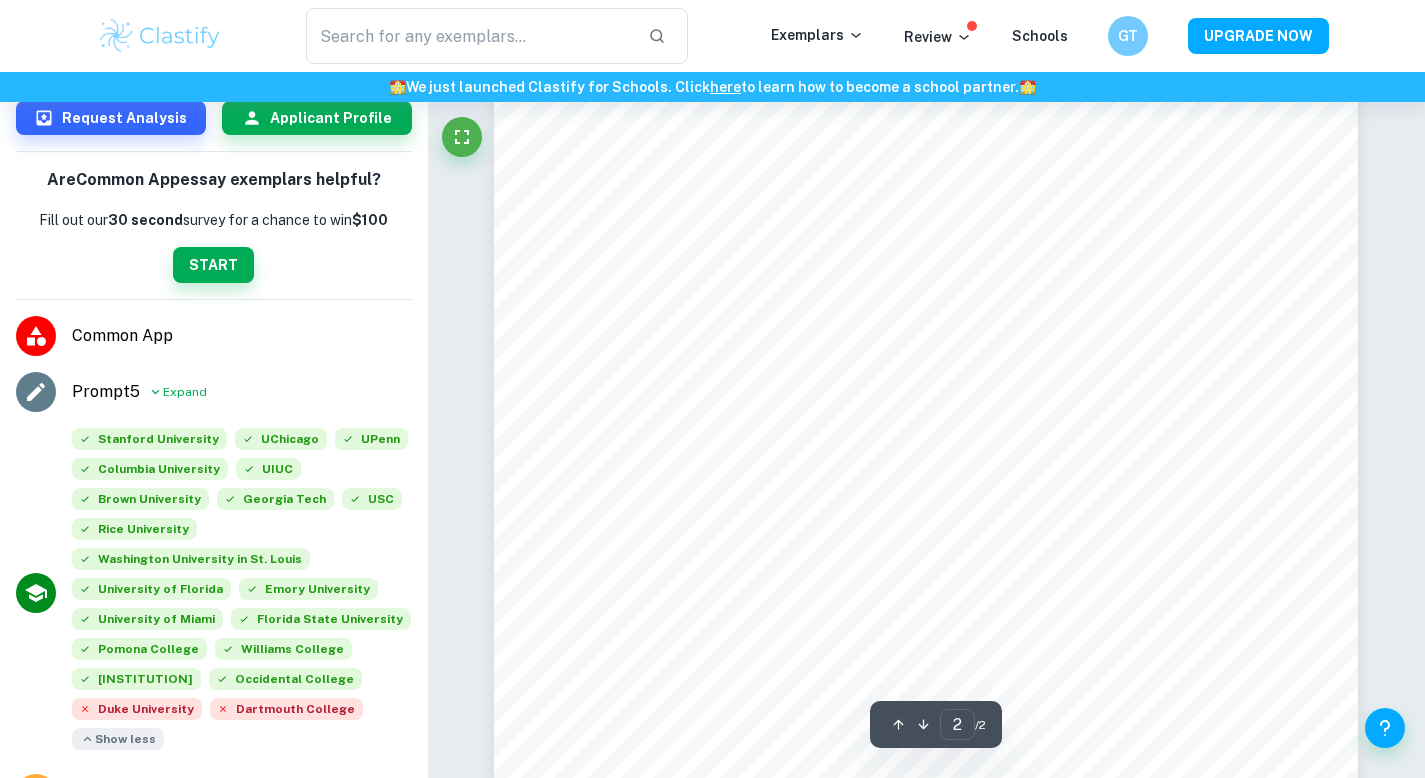 click on "We value your privacy We use cookies to enhance your browsing experience, serve personalised ads or content, and analyse our traffic. By clicking "Accept All", you consent to our use of cookies.   Cookie Policy Customise   Reject All   Accept All   Customise Consent Preferences   We use cookies to help you navigate efficiently and perform certain functions. You will find detailed information about all cookies under each consent category below. The cookies that are categorised as "Necessary" are stored on your browser as they are essential for enabling the basic functionalities of the site. ...  Show more For more information on how Google's third-party cookies operate and handle your data, see:   Google Privacy Policy Necessary Always Active Necessary cookies are required to enable the basic features of this site, such as providing secure log-in or adjusting your consent preferences. These cookies do not store any personally identifiable data. Functional Analytics Performance Advertisement Uncategorised" at bounding box center [712, -988] 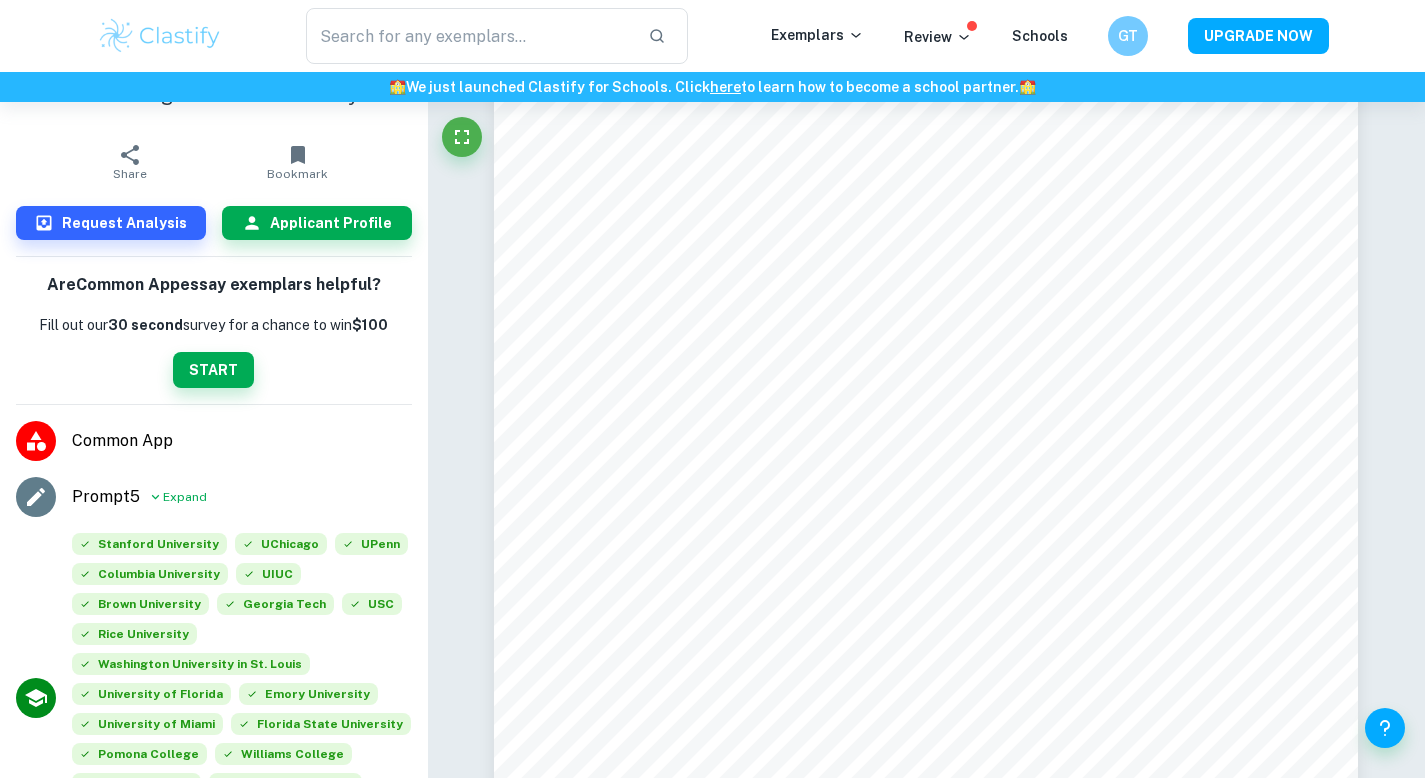 scroll, scrollTop: 20, scrollLeft: 0, axis: vertical 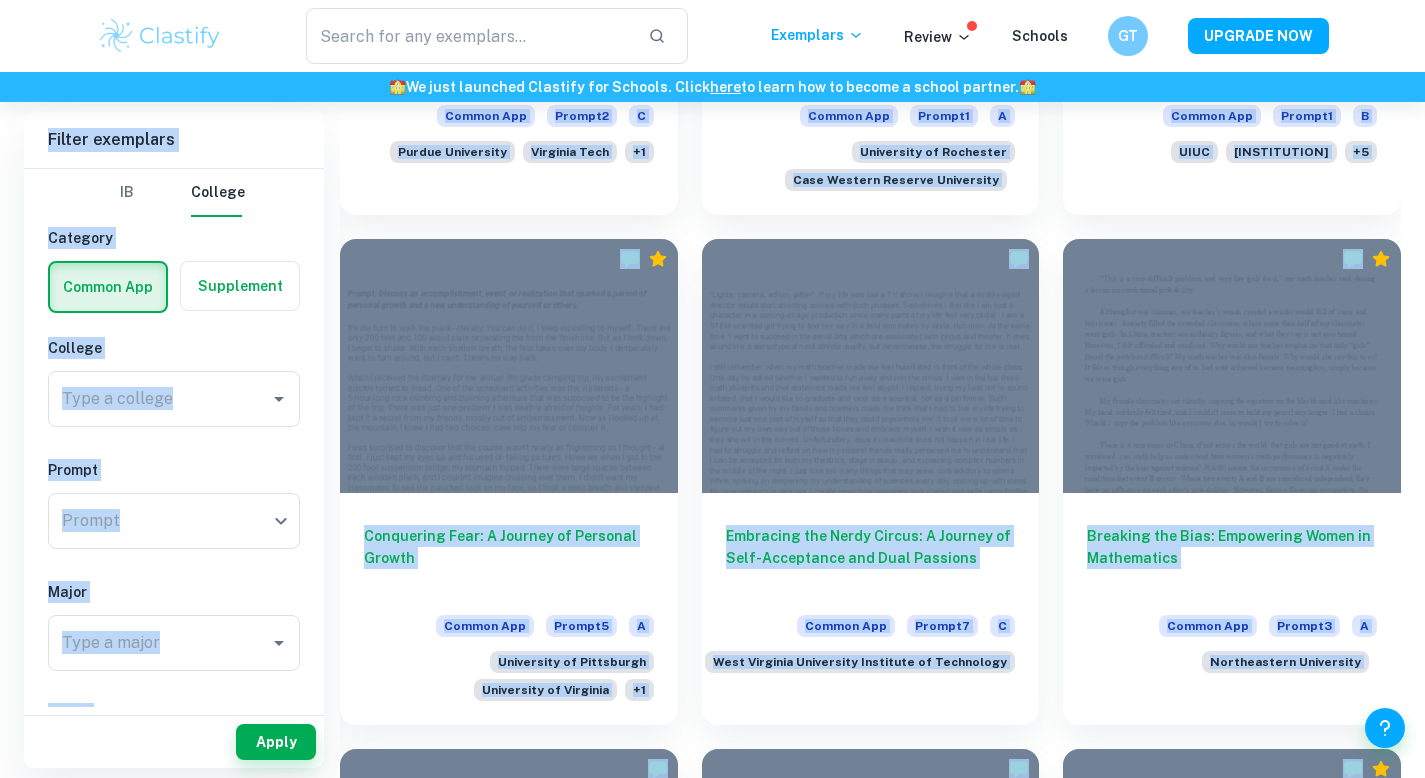drag, startPoint x: 818, startPoint y: 514, endPoint x: 1057, endPoint y: 185, distance: 406.64728 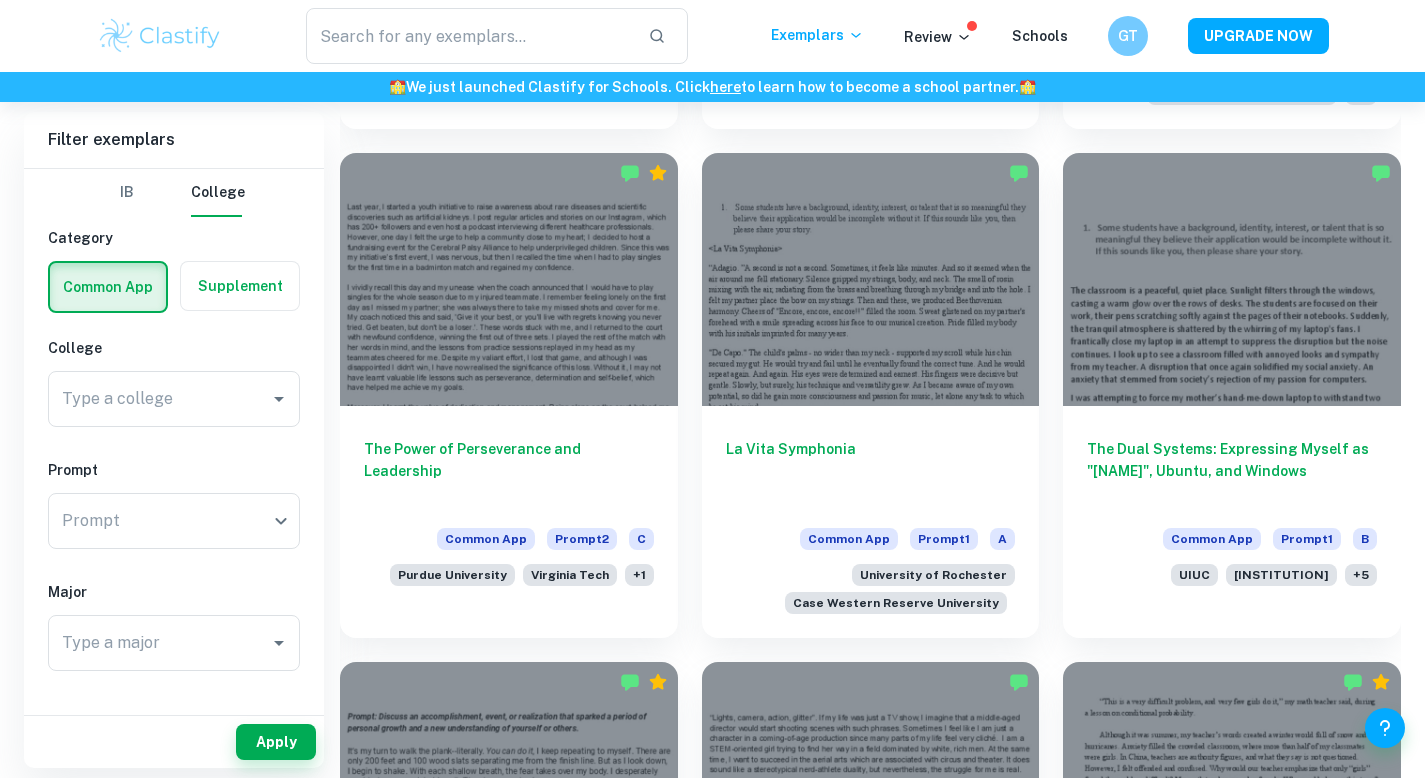 scroll, scrollTop: 7151, scrollLeft: 0, axis: vertical 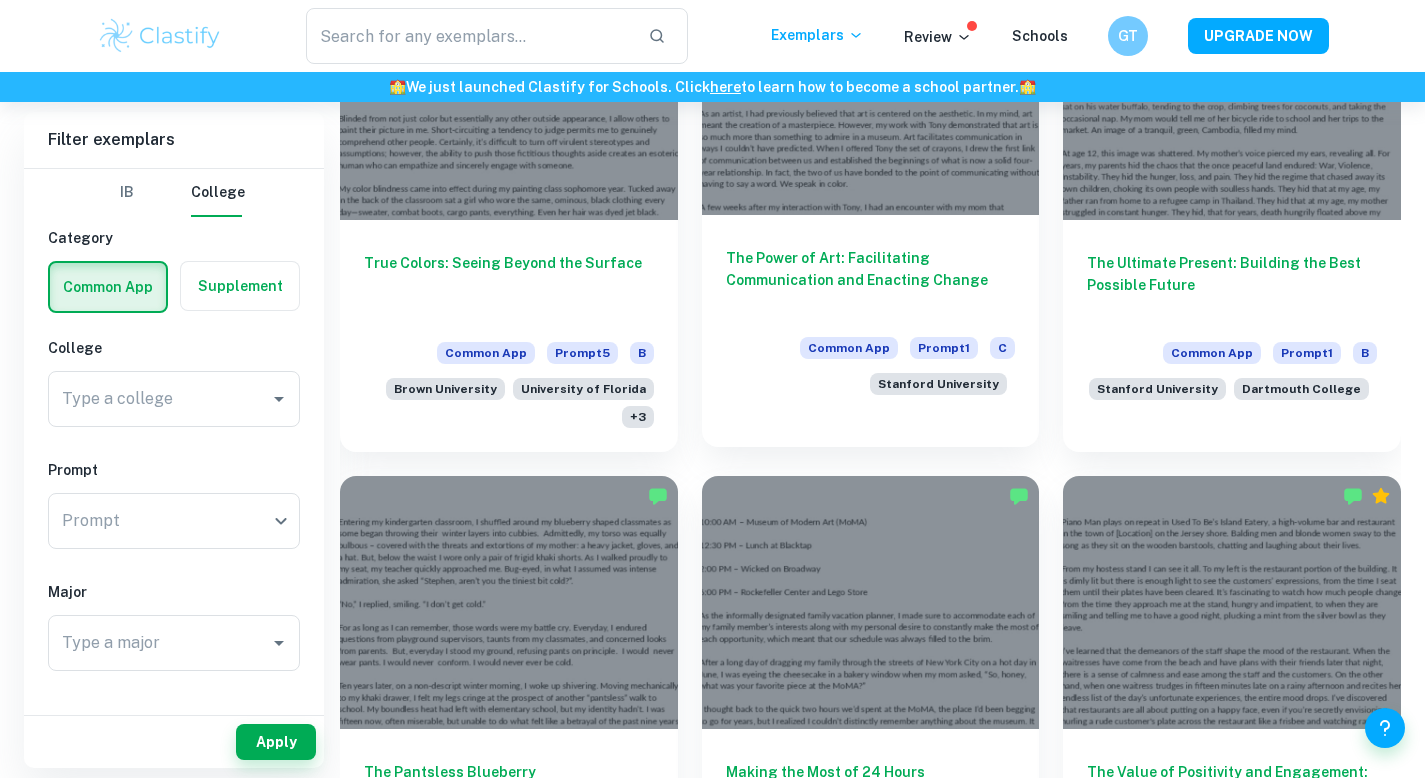 click on "The Power of Art: Facilitating Communication and Enacting Change" at bounding box center (871, 280) 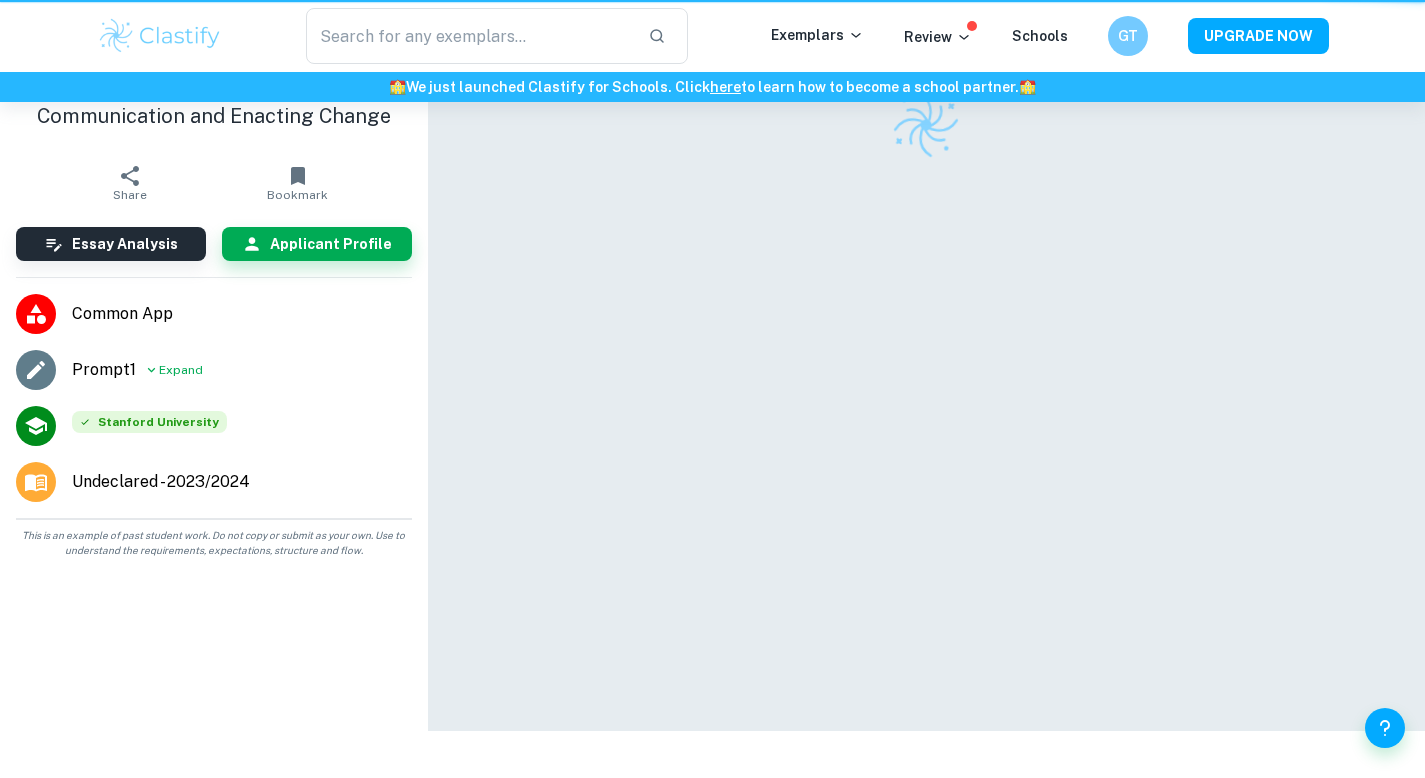 scroll, scrollTop: 0, scrollLeft: 0, axis: both 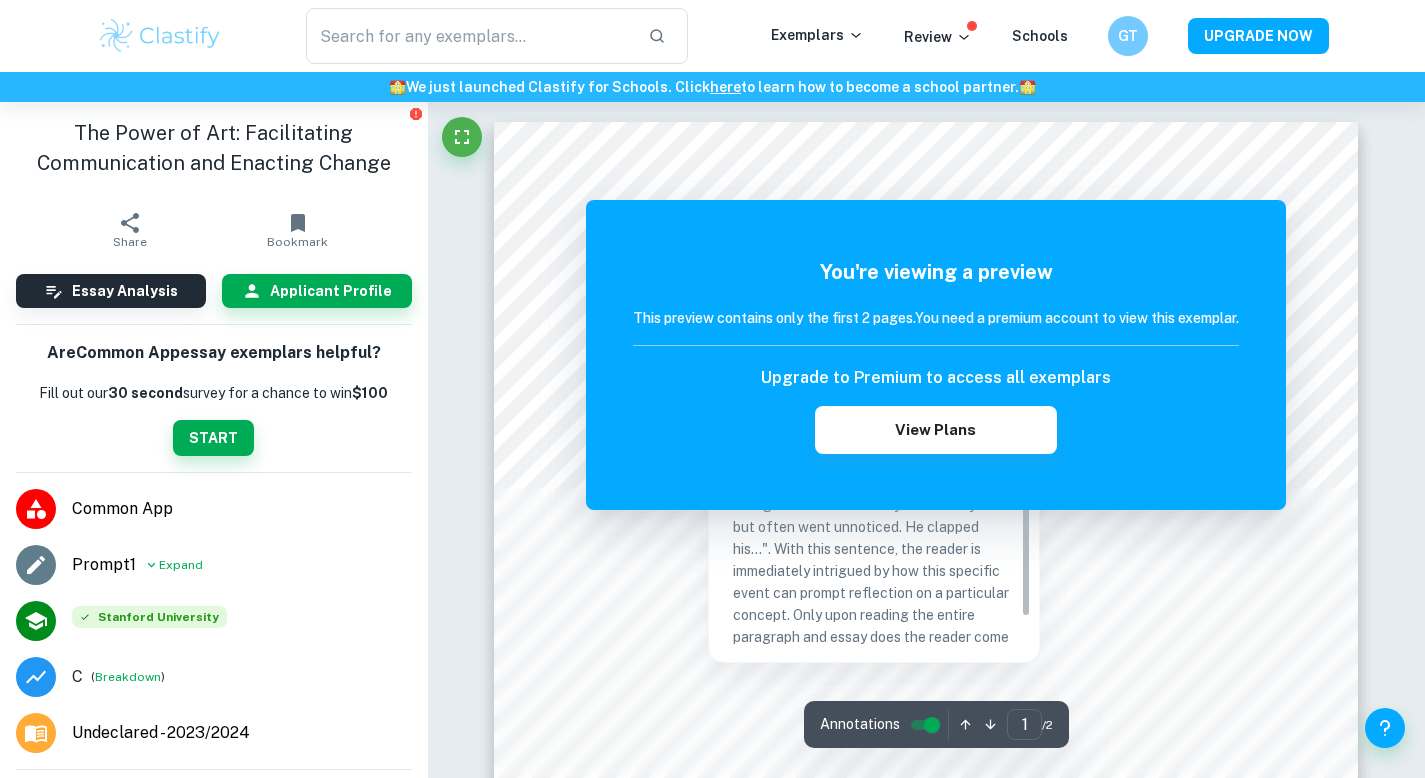 click at bounding box center (709, 216) 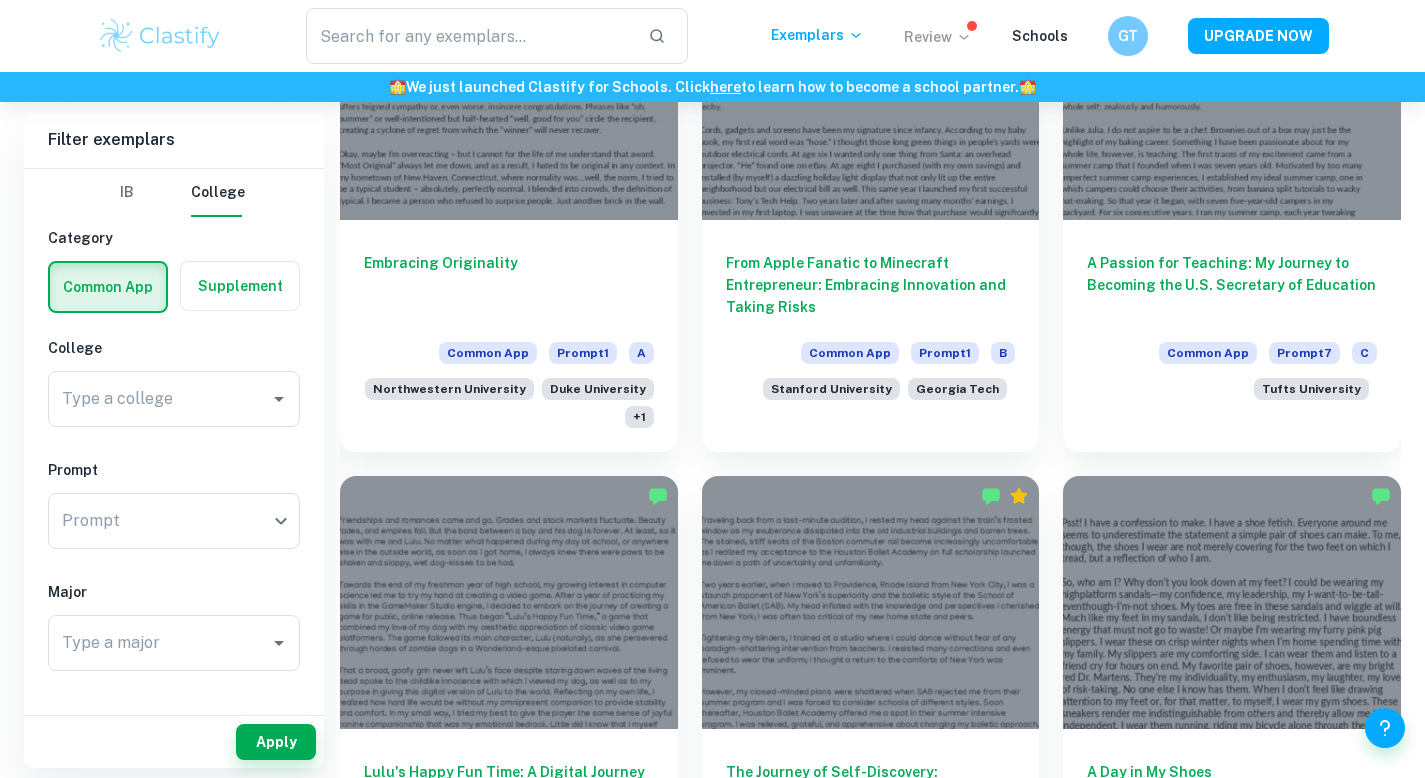scroll, scrollTop: 2235, scrollLeft: 0, axis: vertical 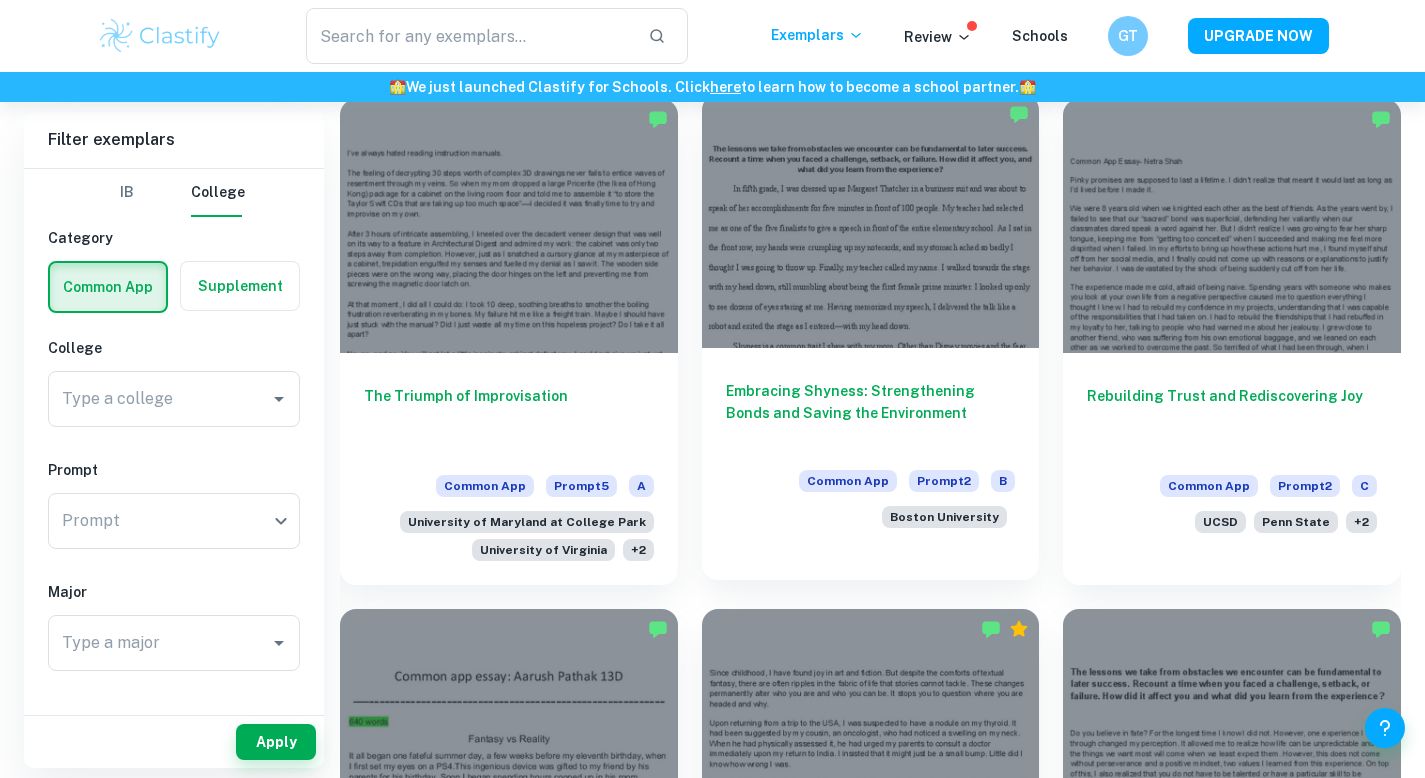 click on "Embracing Shyness: Strengthening Bonds and Saving the Environment" at bounding box center (871, 413) 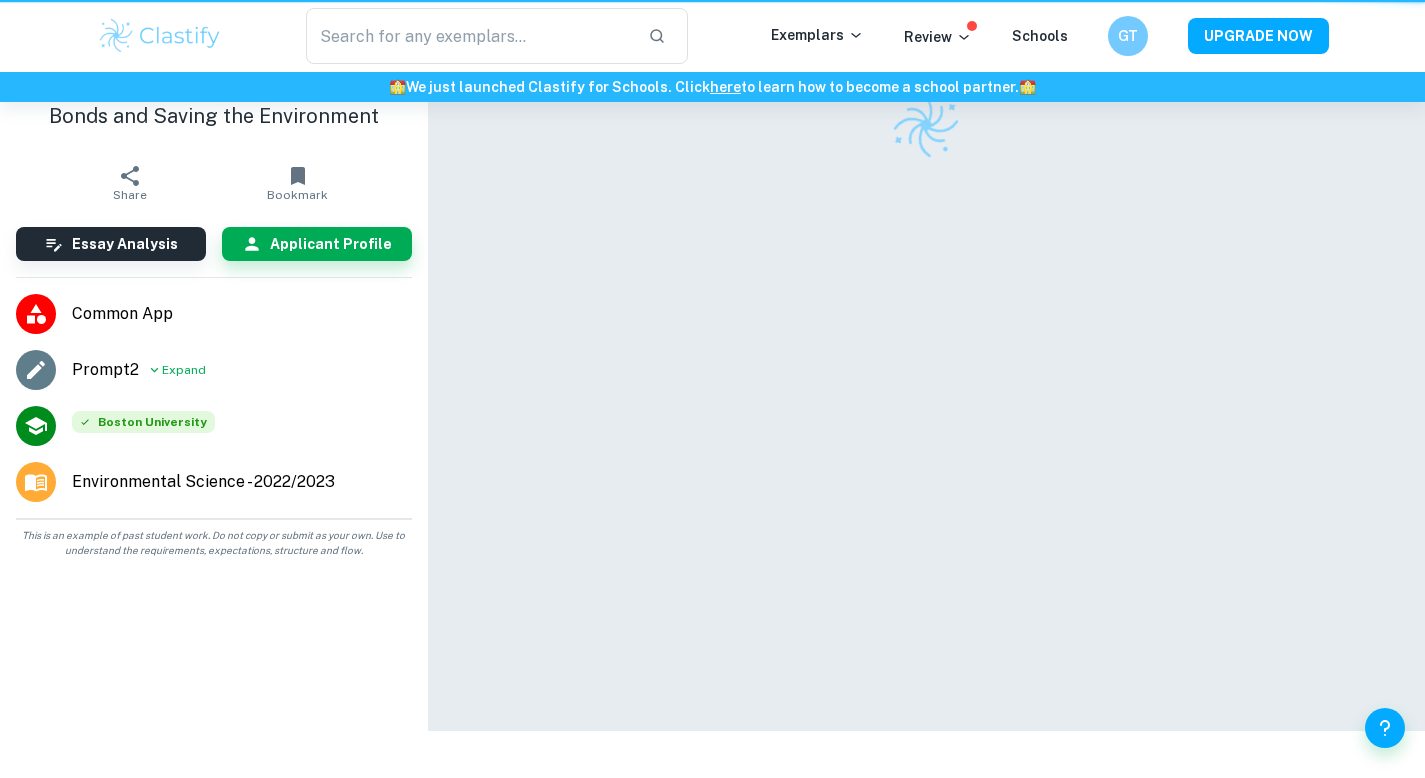 scroll, scrollTop: 0, scrollLeft: 0, axis: both 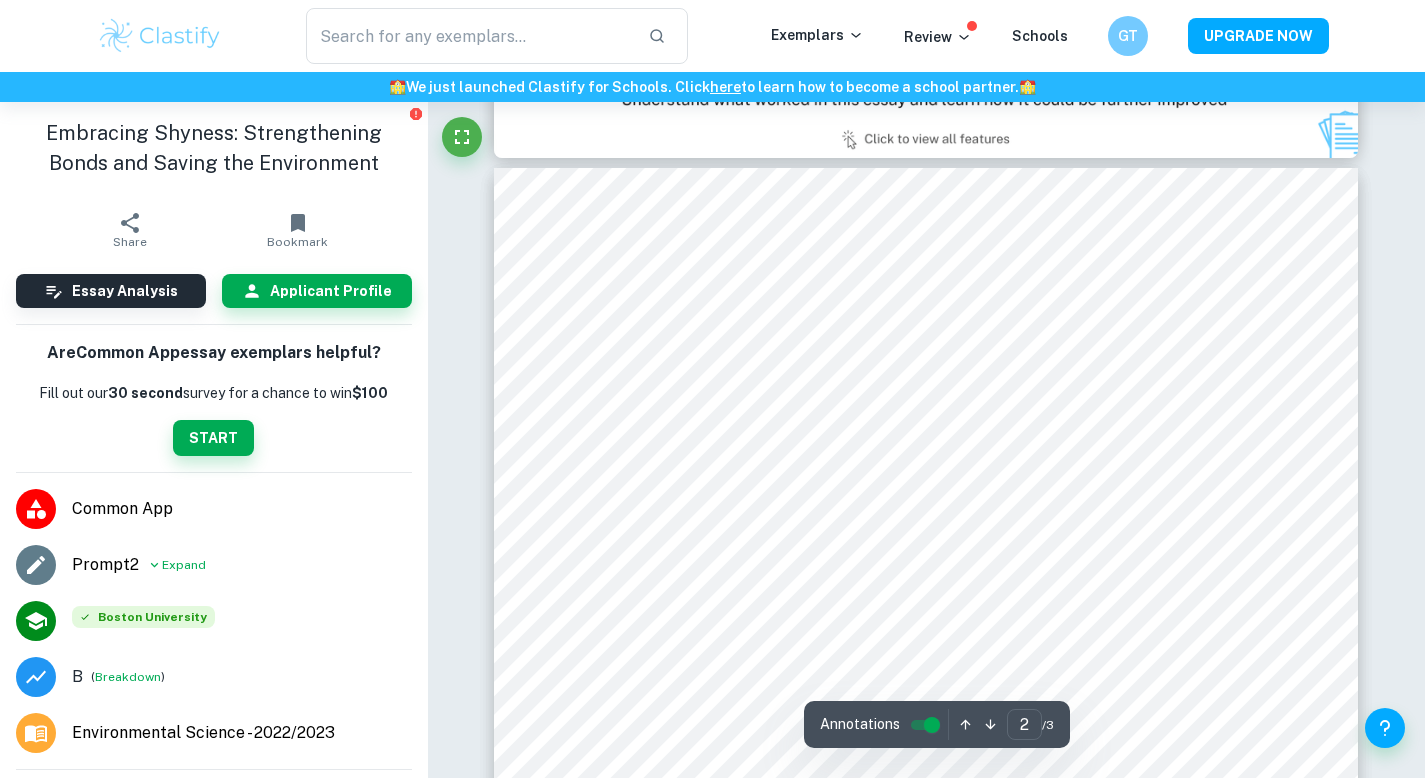 type on "1" 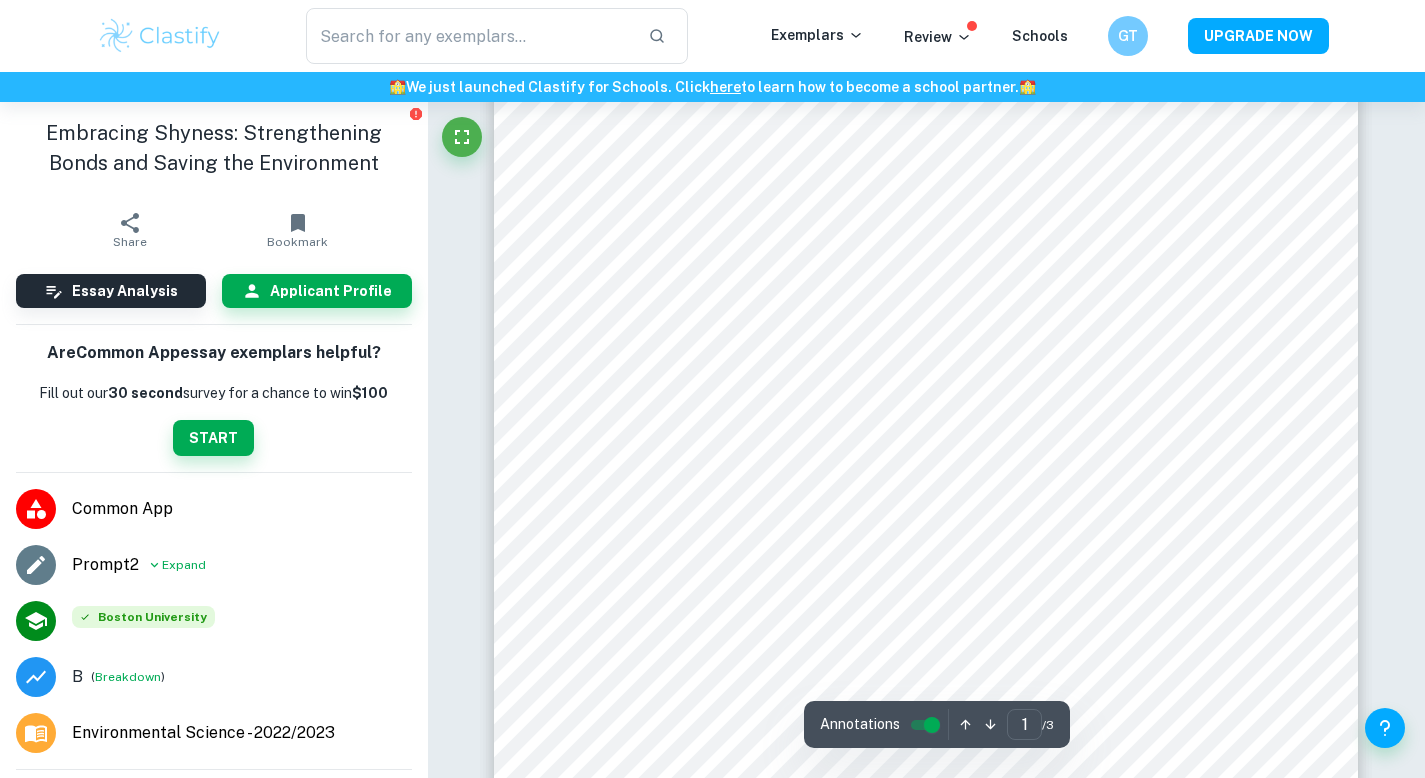scroll, scrollTop: 207, scrollLeft: 0, axis: vertical 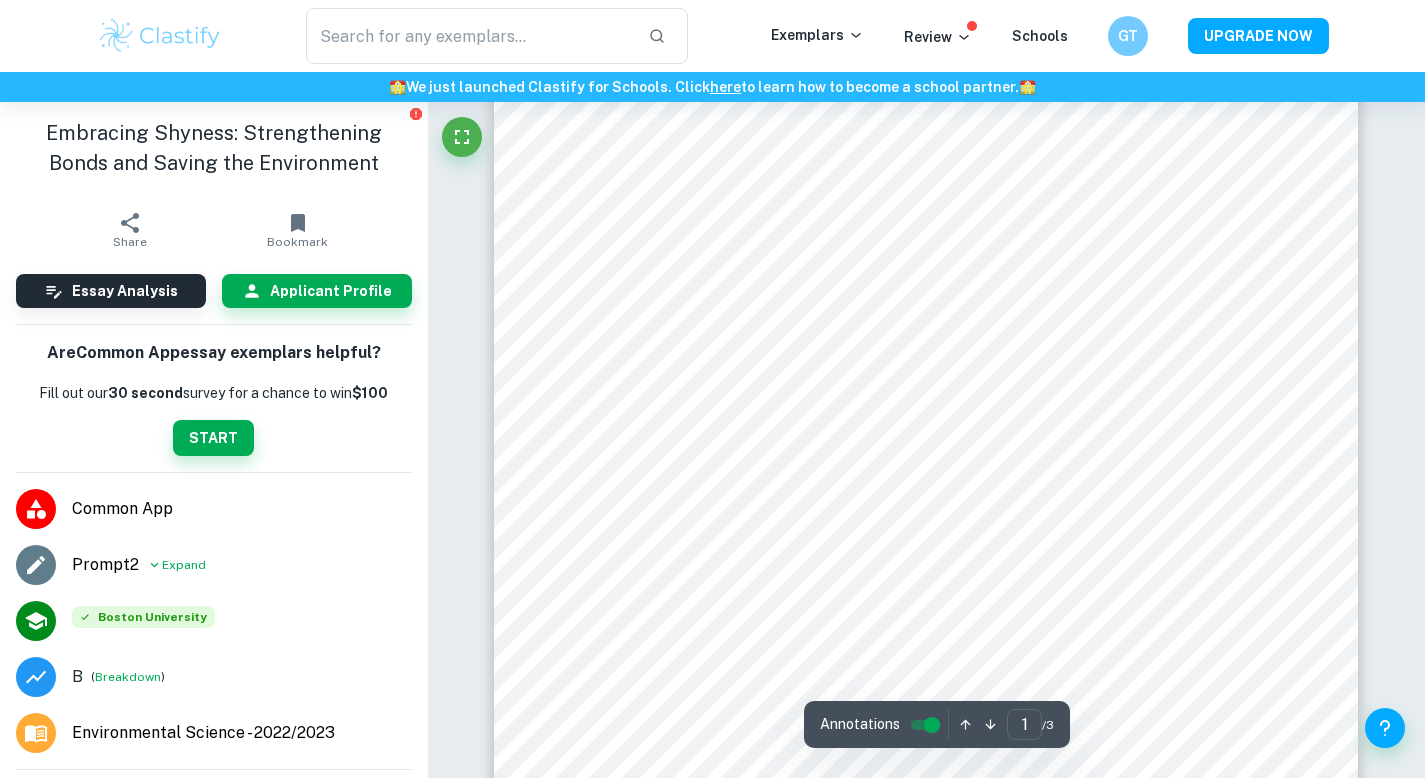 click on "Are  Common App  essay exemplars helpful? Fill out our  30 second  survey for a chance to win  $100 START" at bounding box center [214, 398] 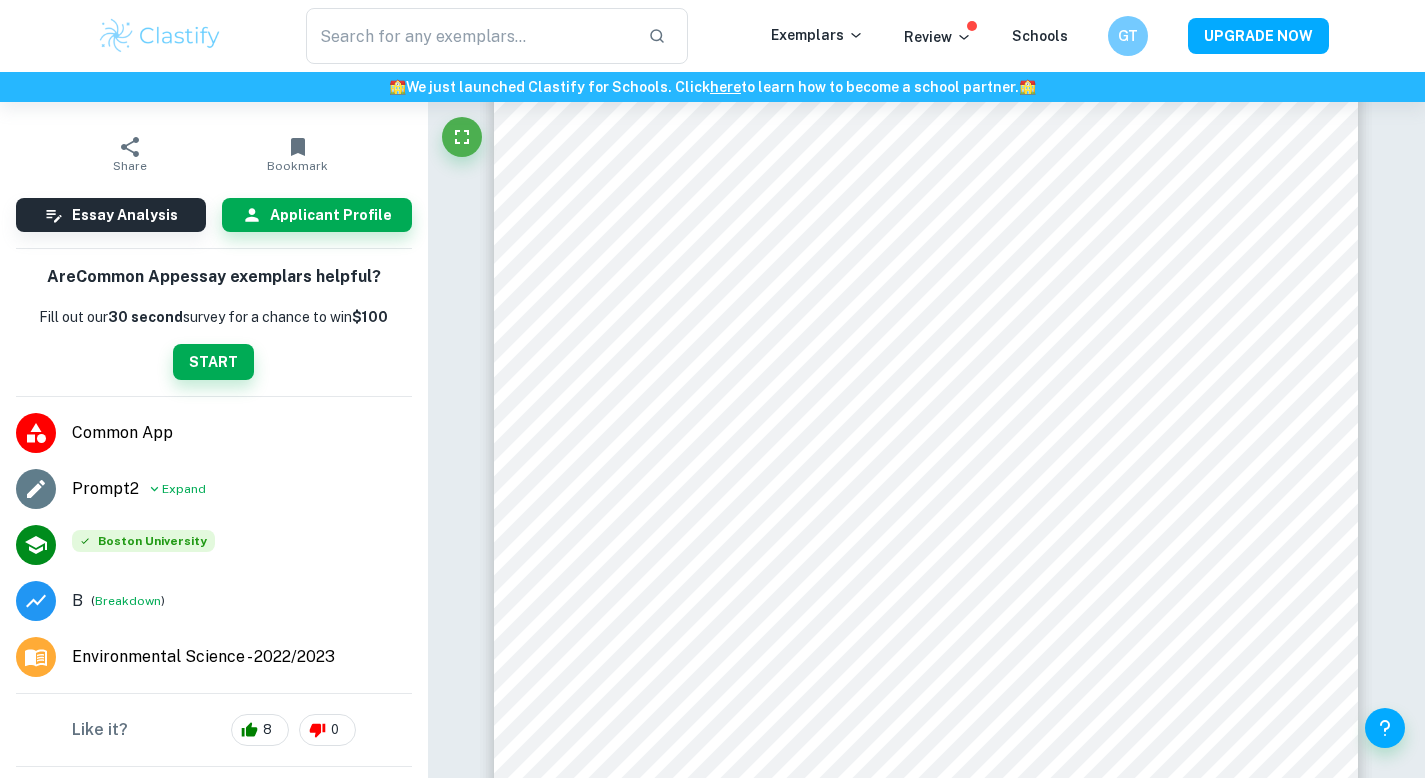 scroll, scrollTop: 0, scrollLeft: 0, axis: both 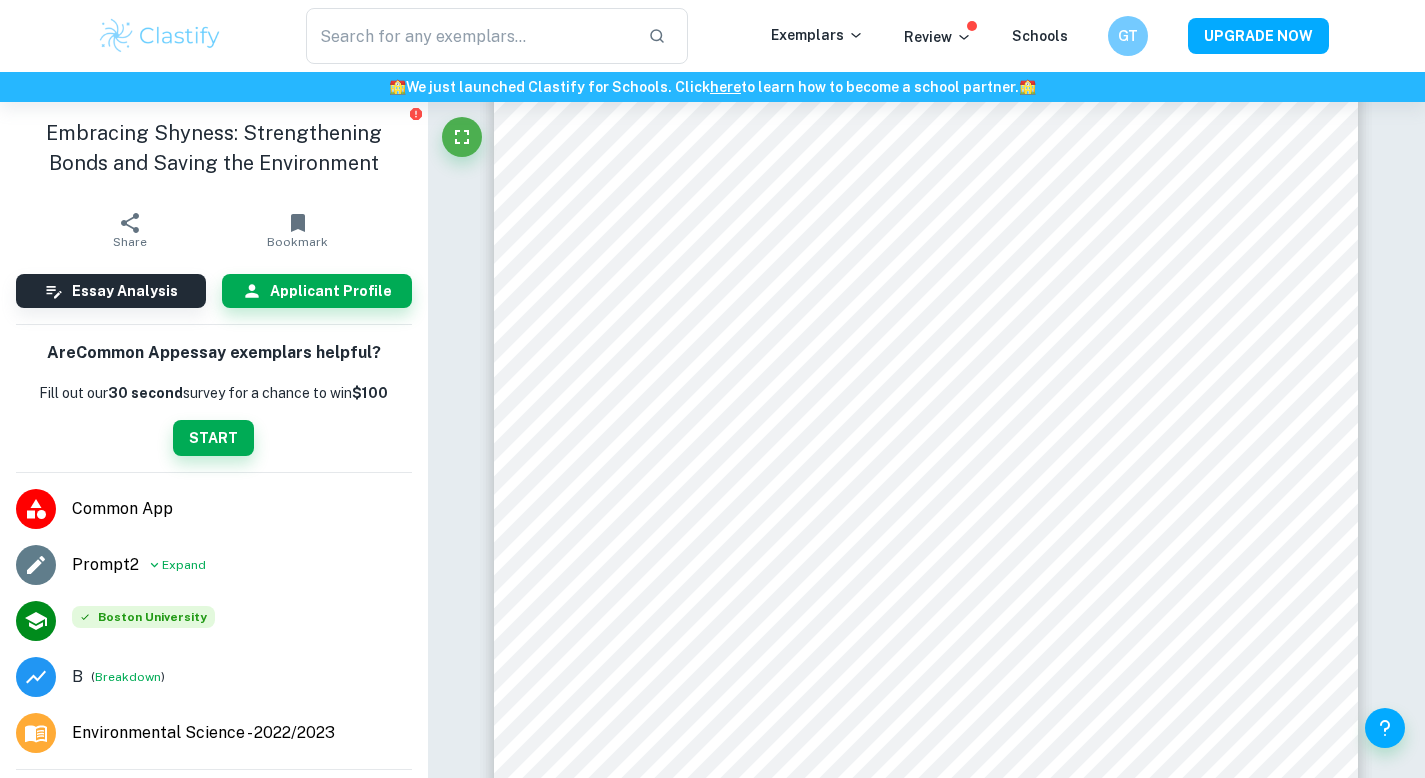 click on "Embracing Shyness: Strengthening Bonds and Saving the Environment Share Bookmark Essay Analysis Applicant Profile Are  Common App  essay exemplars helpful? Fill out our  30 second  survey for a chance to win  $100 START Common App Prompt  2 Expand Boston University B ( Breakdown ) Environmental Science - 2022/2023 Like it? 8 0 Admission officer's summary The applicant's essay begins with a vivid description of their anxiety before a speech, effectively capturing the reader's attention. The essay smoothly connects the author's shyness with their mother's, establishing a relatable and engaging narrative. It effectively illustrates the communication gap between the author Upgrade to Premium To unlock access to full summaries View Plans   This is an example of past student work. Do not copy or submit as your own. Use to understand the requirements, expectations, structure and flow." at bounding box center (214, 440) 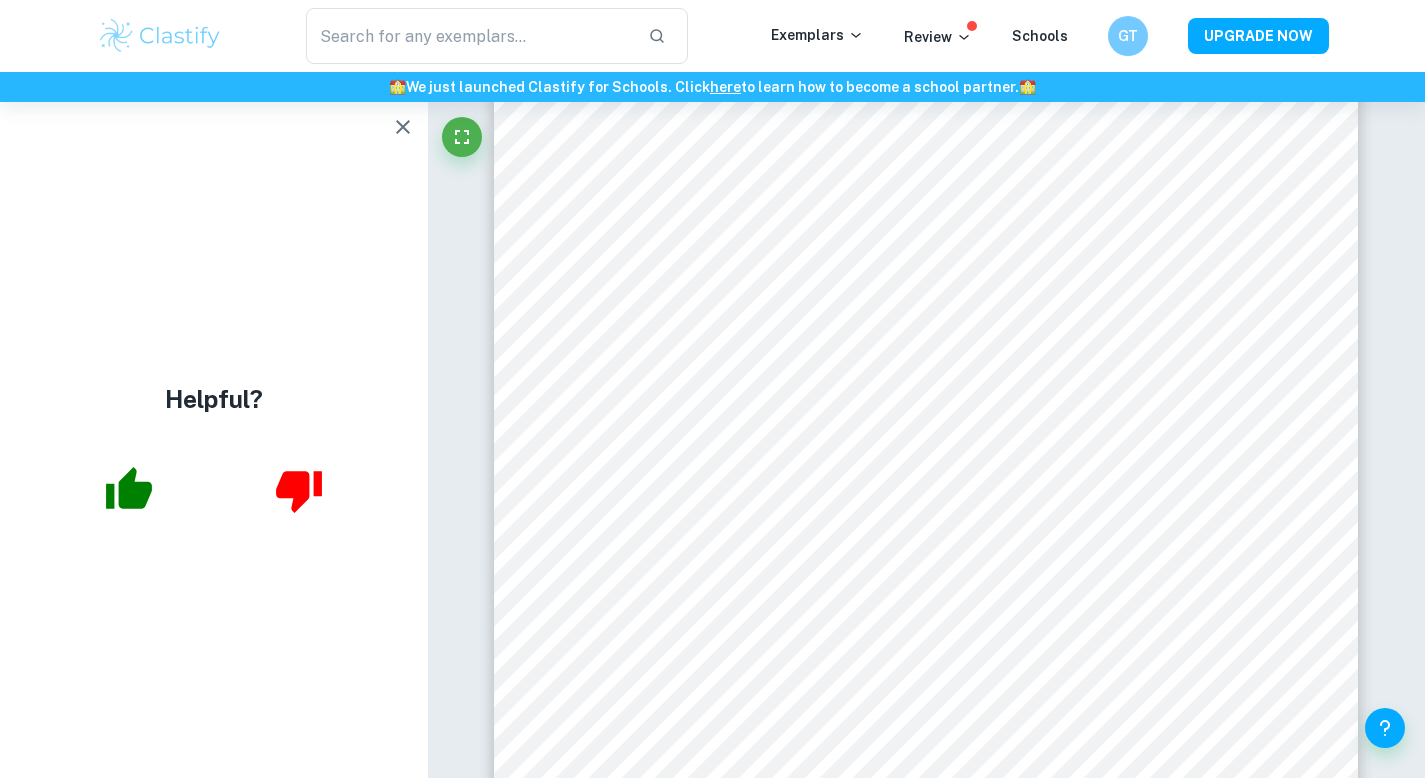 click 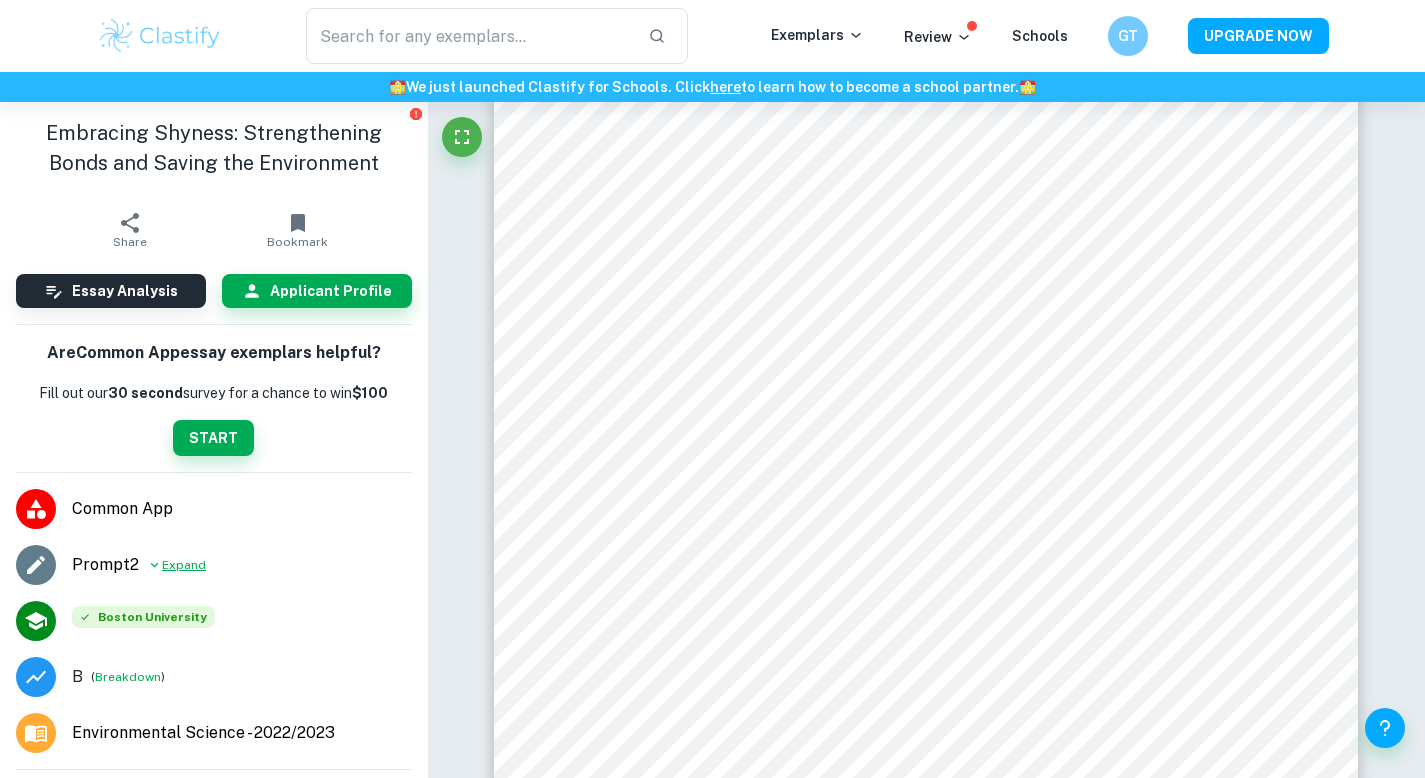 click on "Expand" at bounding box center (184, 565) 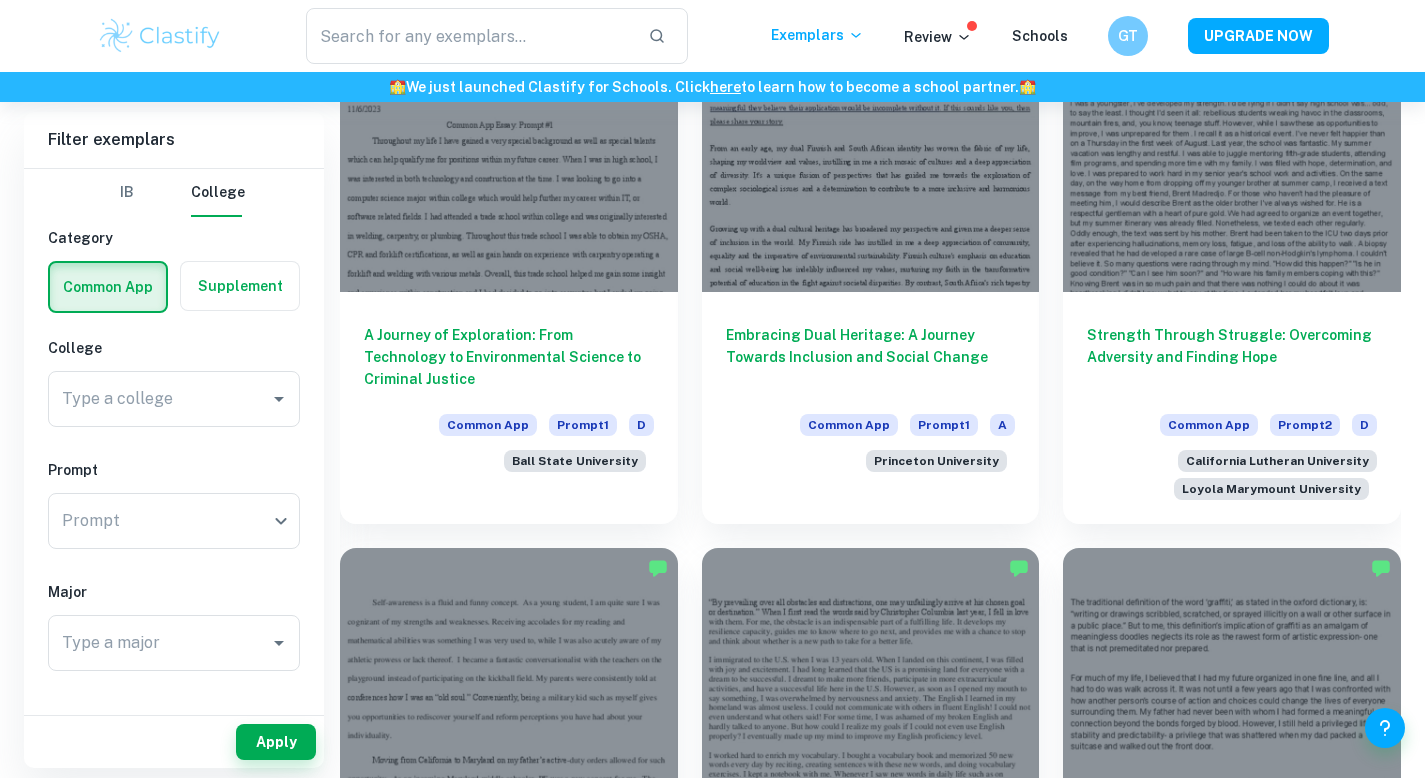 scroll, scrollTop: 24071, scrollLeft: 0, axis: vertical 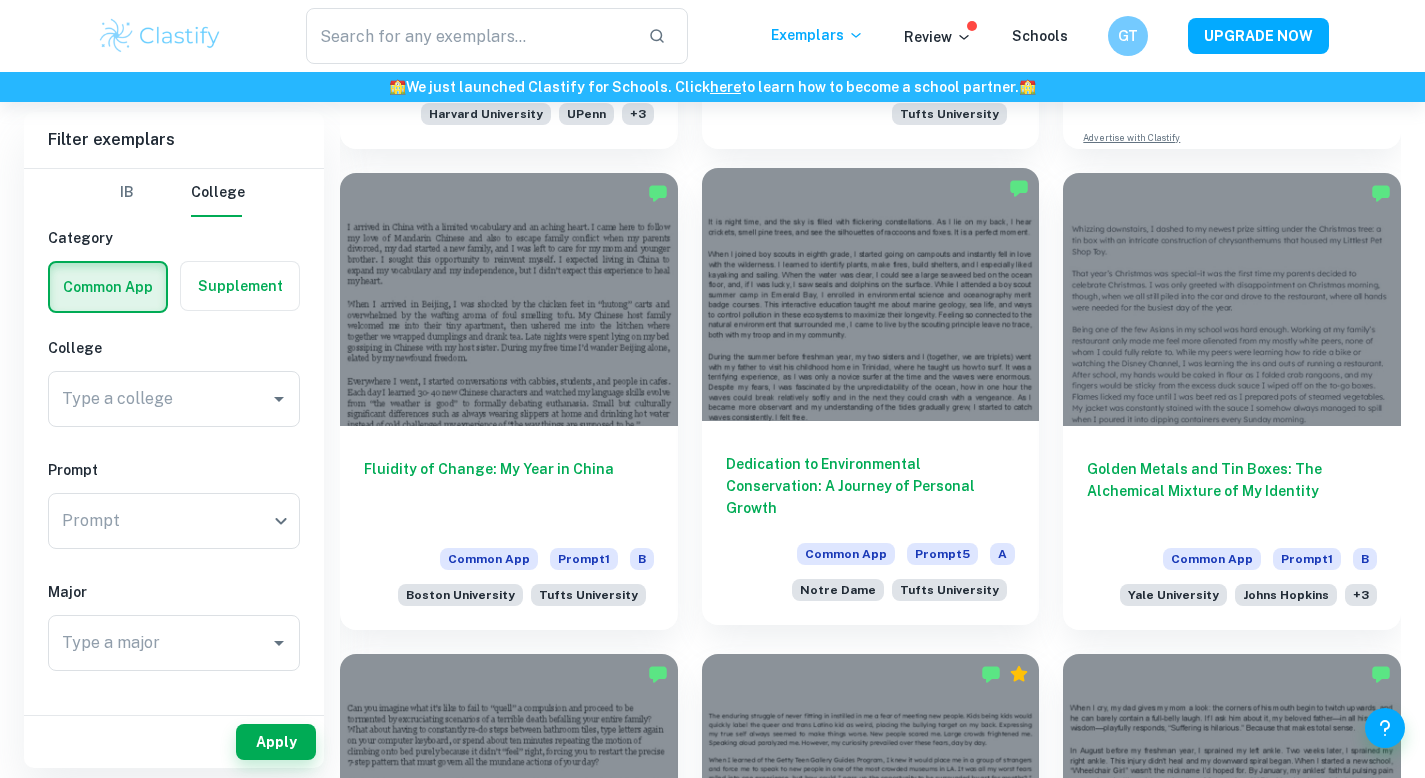 click on "Dedication to Environmental Conservation: A Journey of Personal Growth" at bounding box center [871, 486] 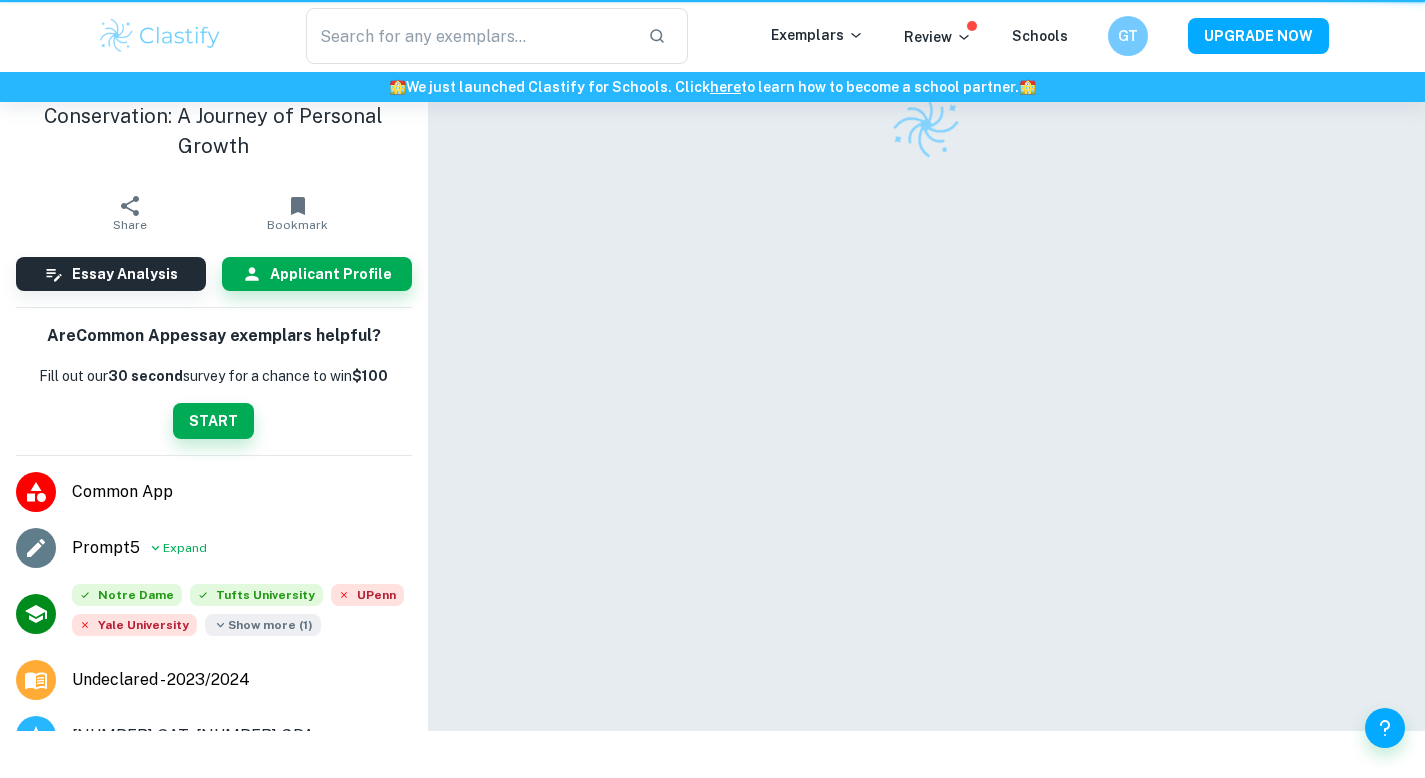 scroll, scrollTop: 0, scrollLeft: 0, axis: both 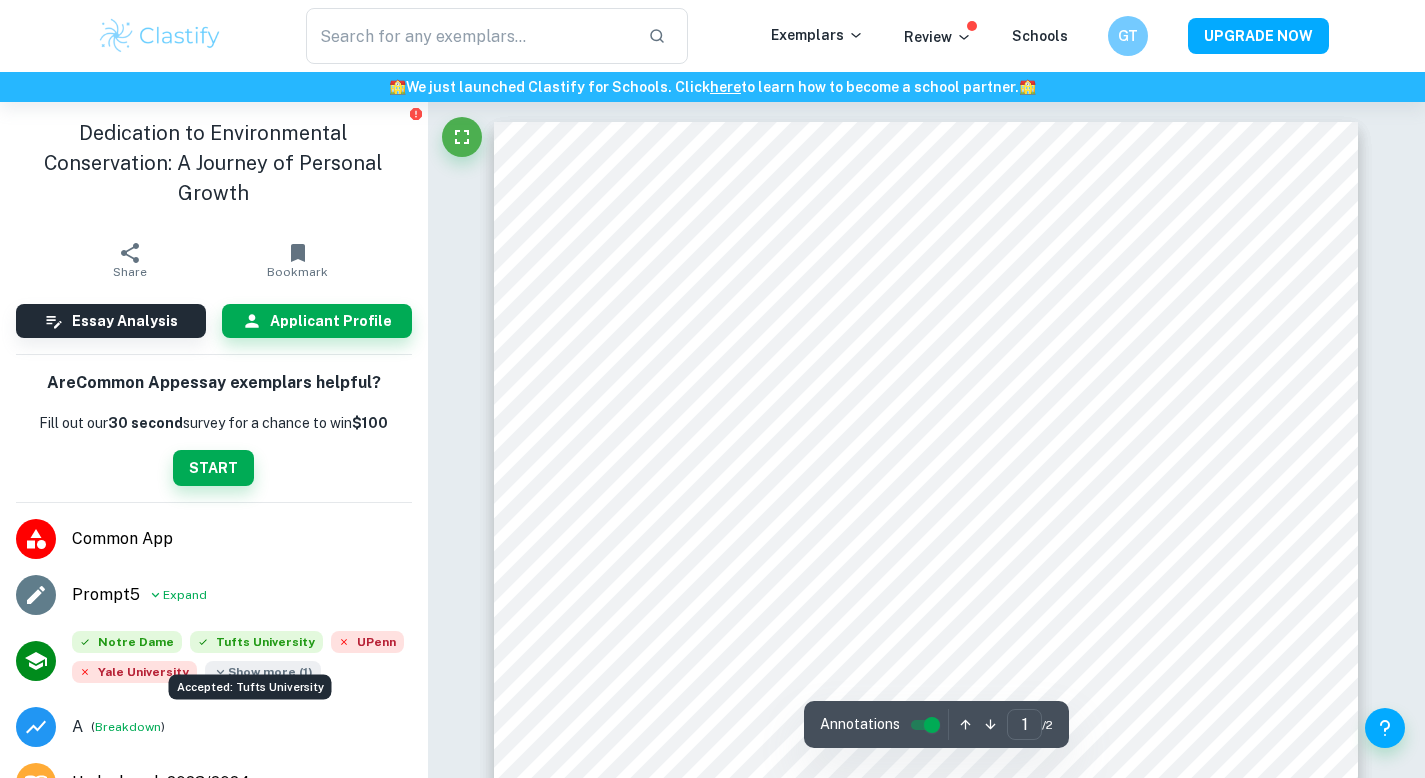click on "Accepted: Tufts University" at bounding box center [250, 681] 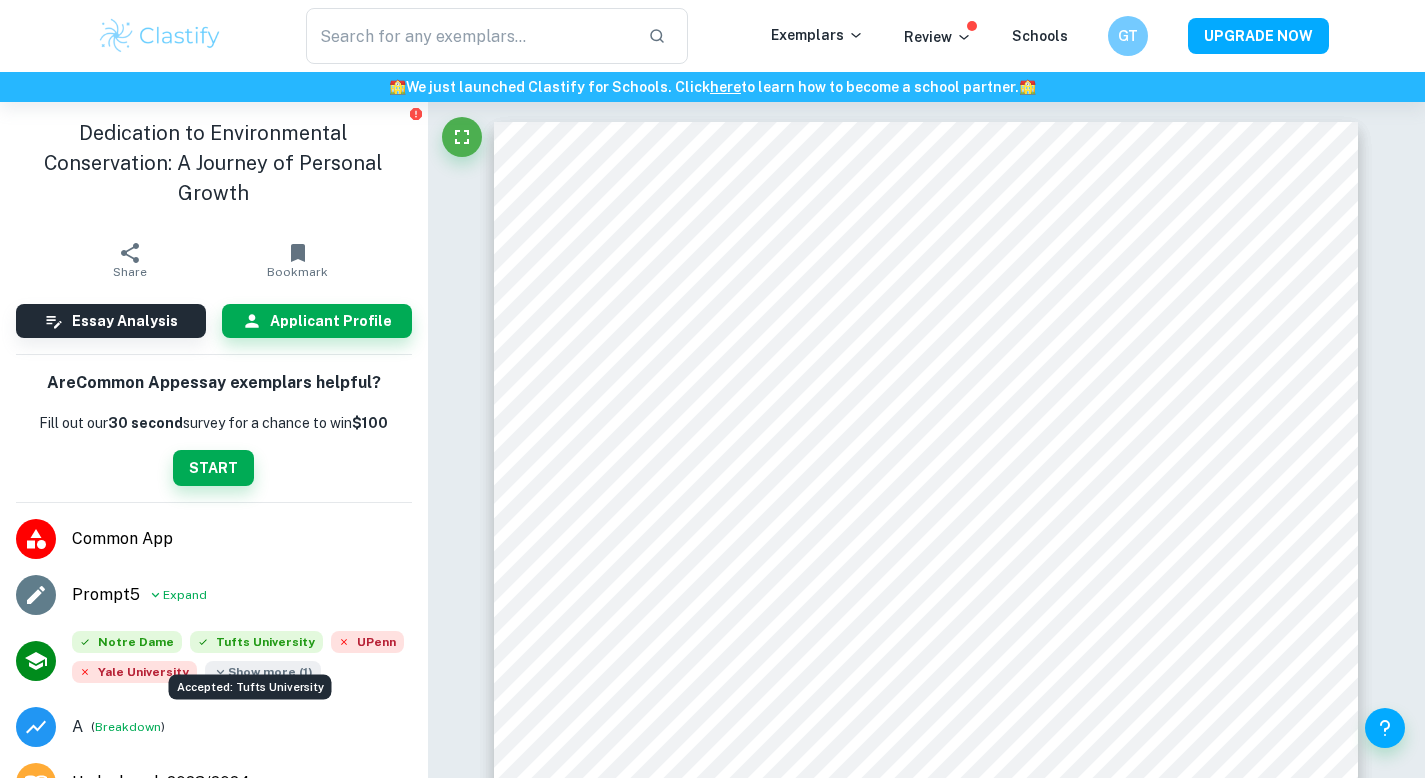 click on "Accepted: Tufts University" at bounding box center (250, 681) 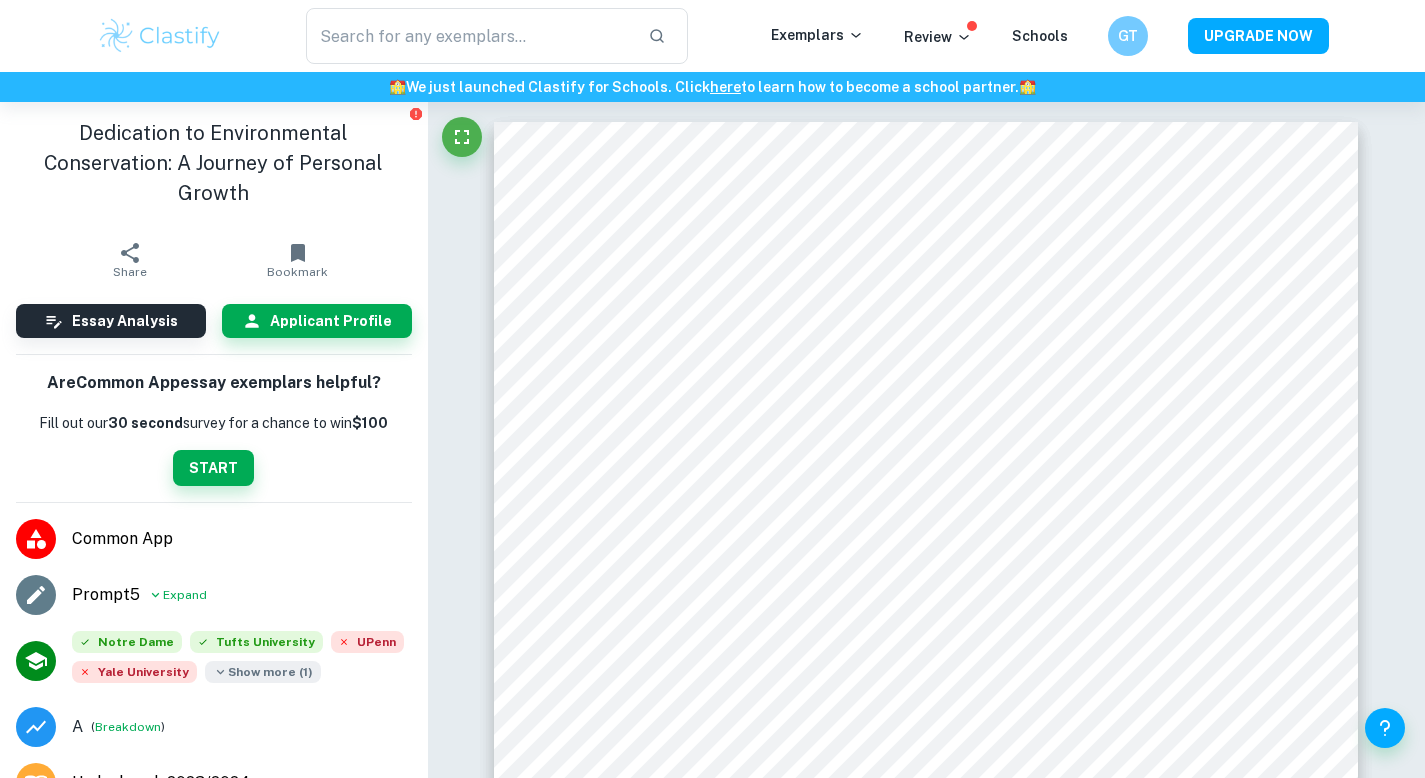 click 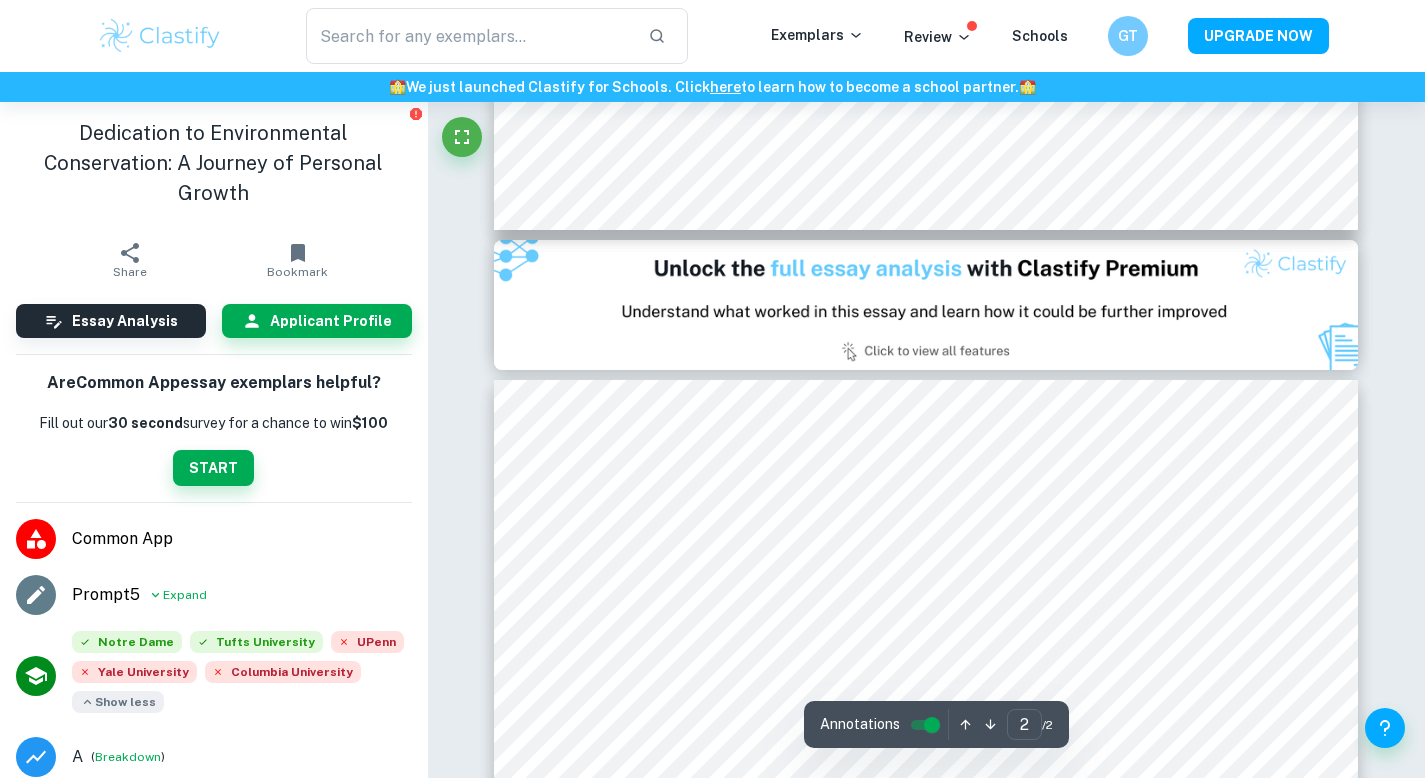 scroll, scrollTop: 1011, scrollLeft: 0, axis: vertical 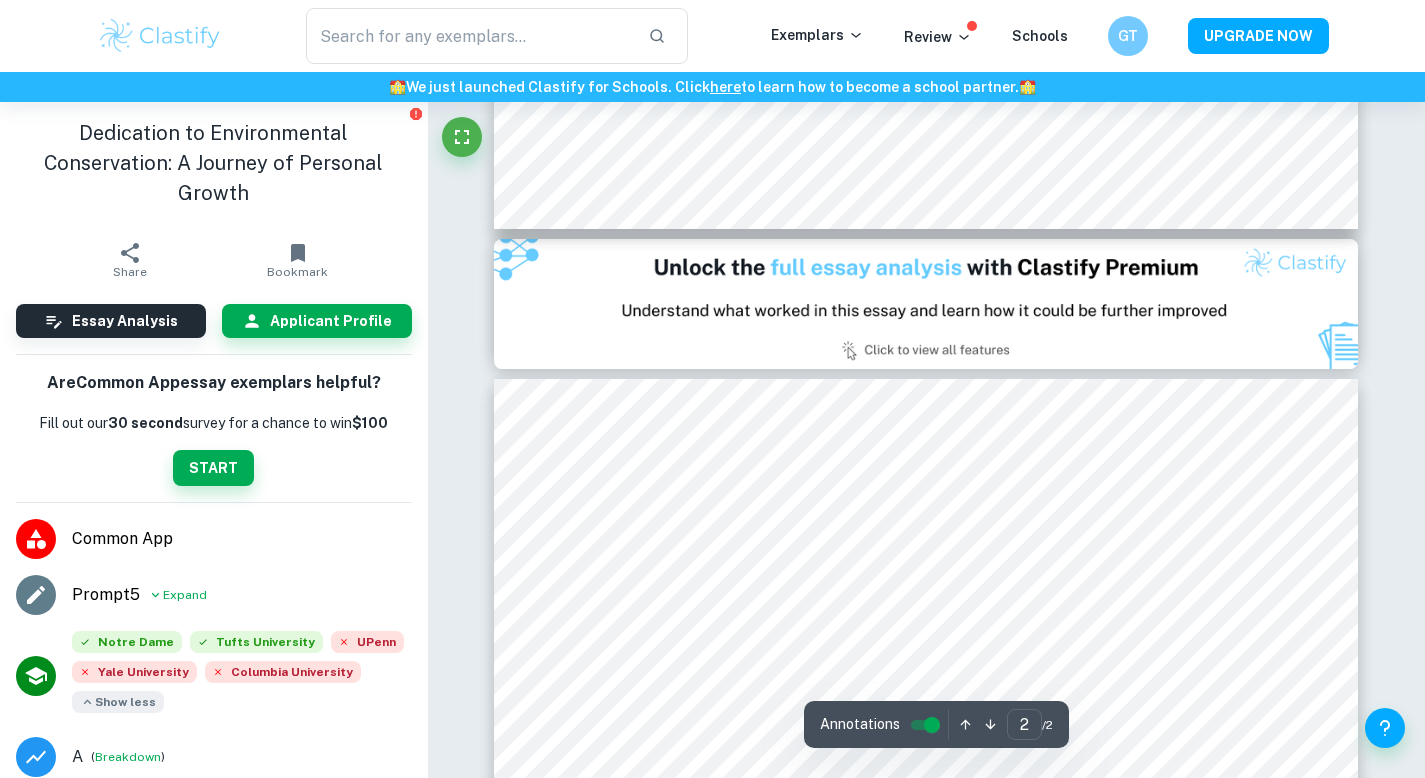 type on "1" 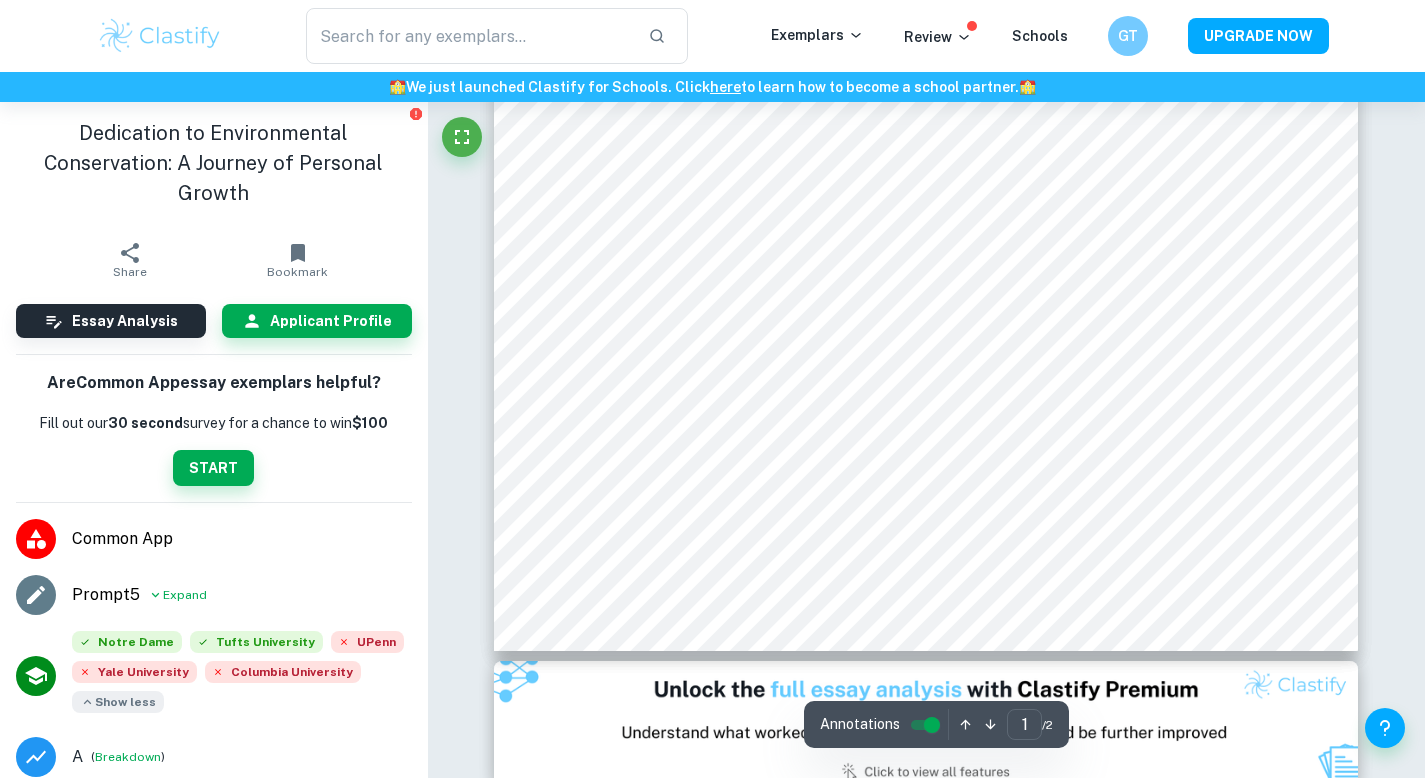 scroll, scrollTop: 0, scrollLeft: 0, axis: both 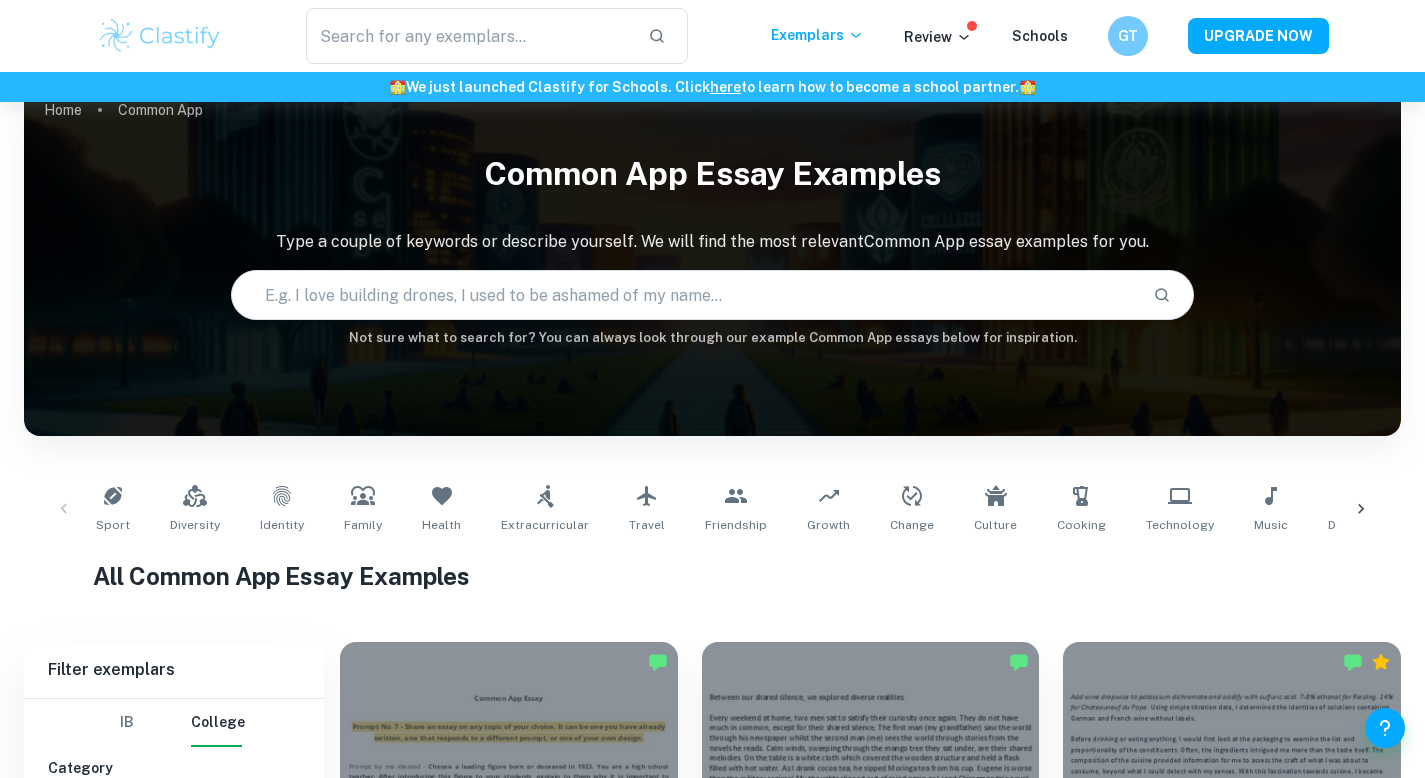 click at bounding box center [685, 295] 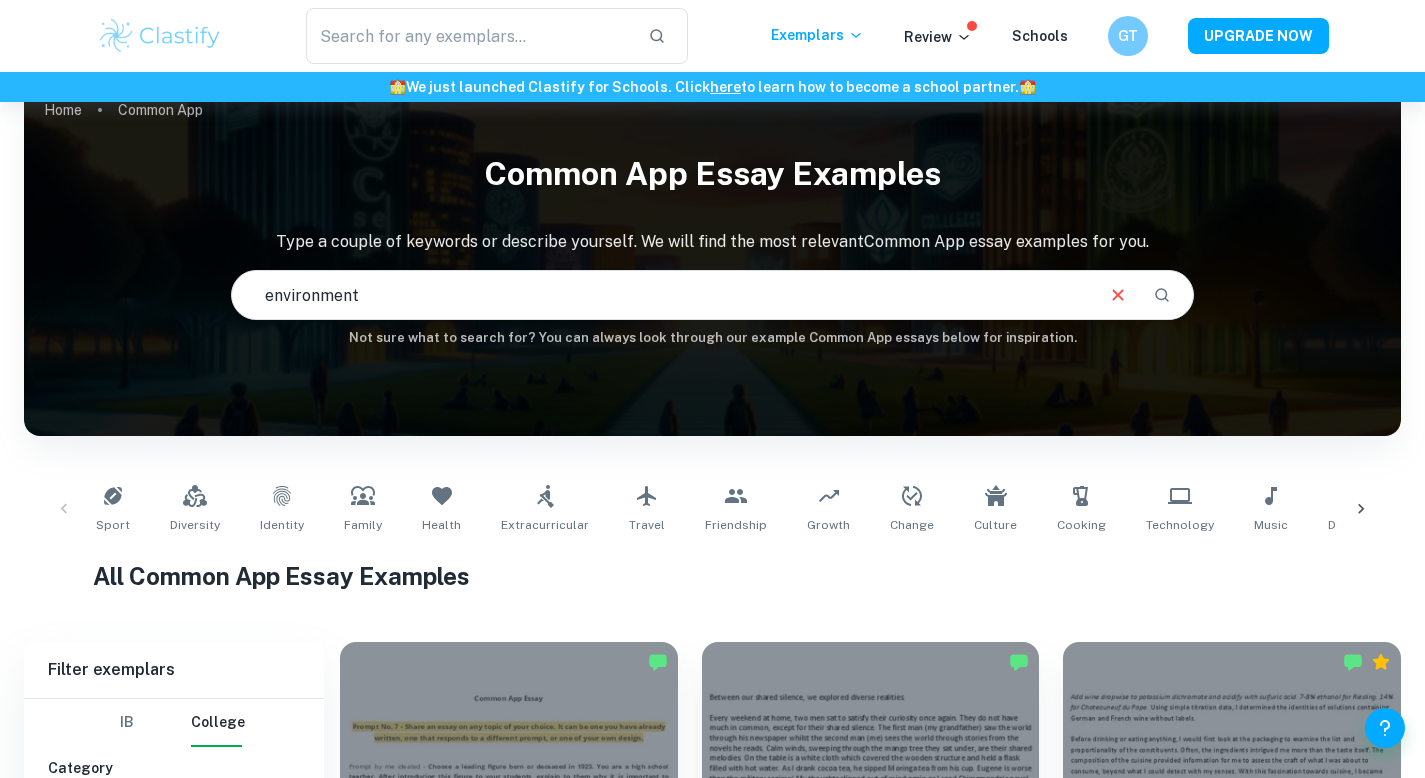 type on "environment" 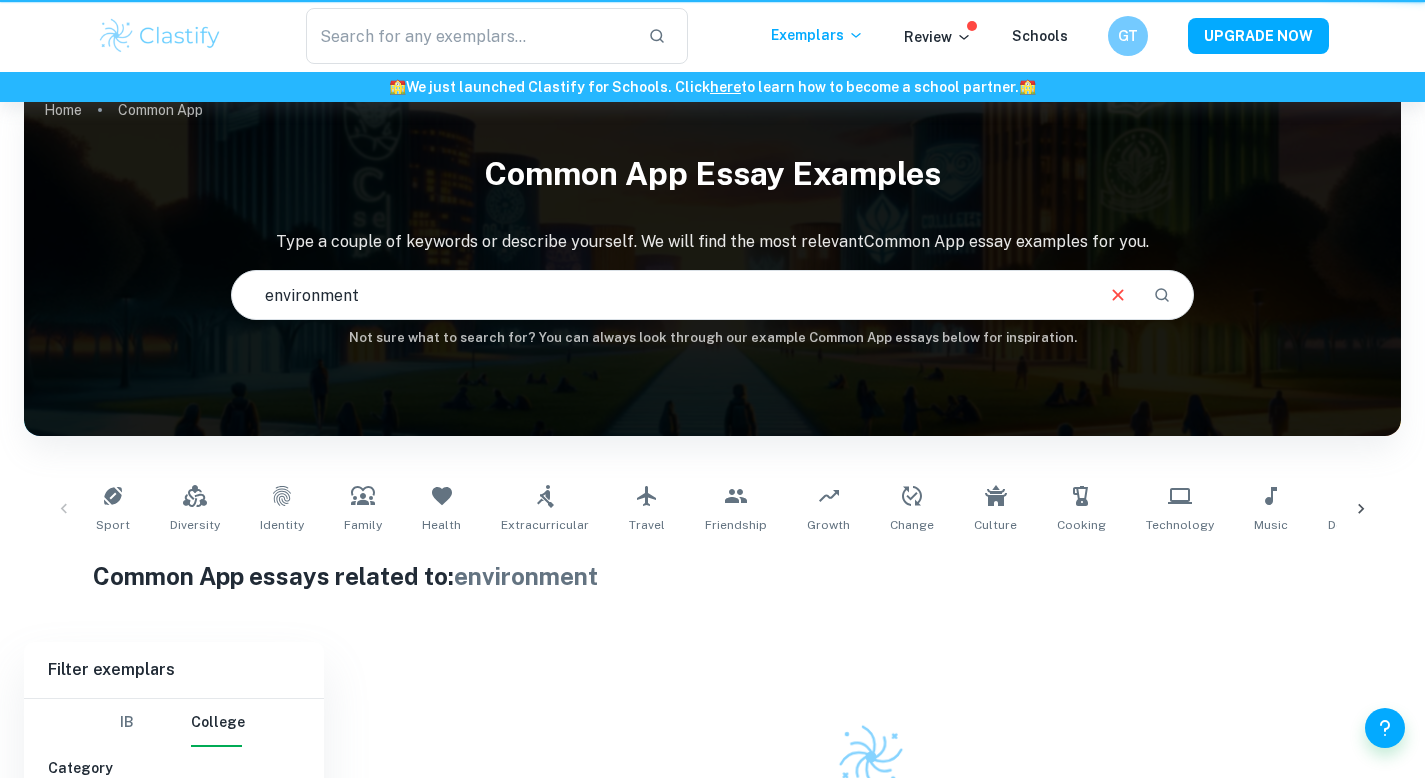 click 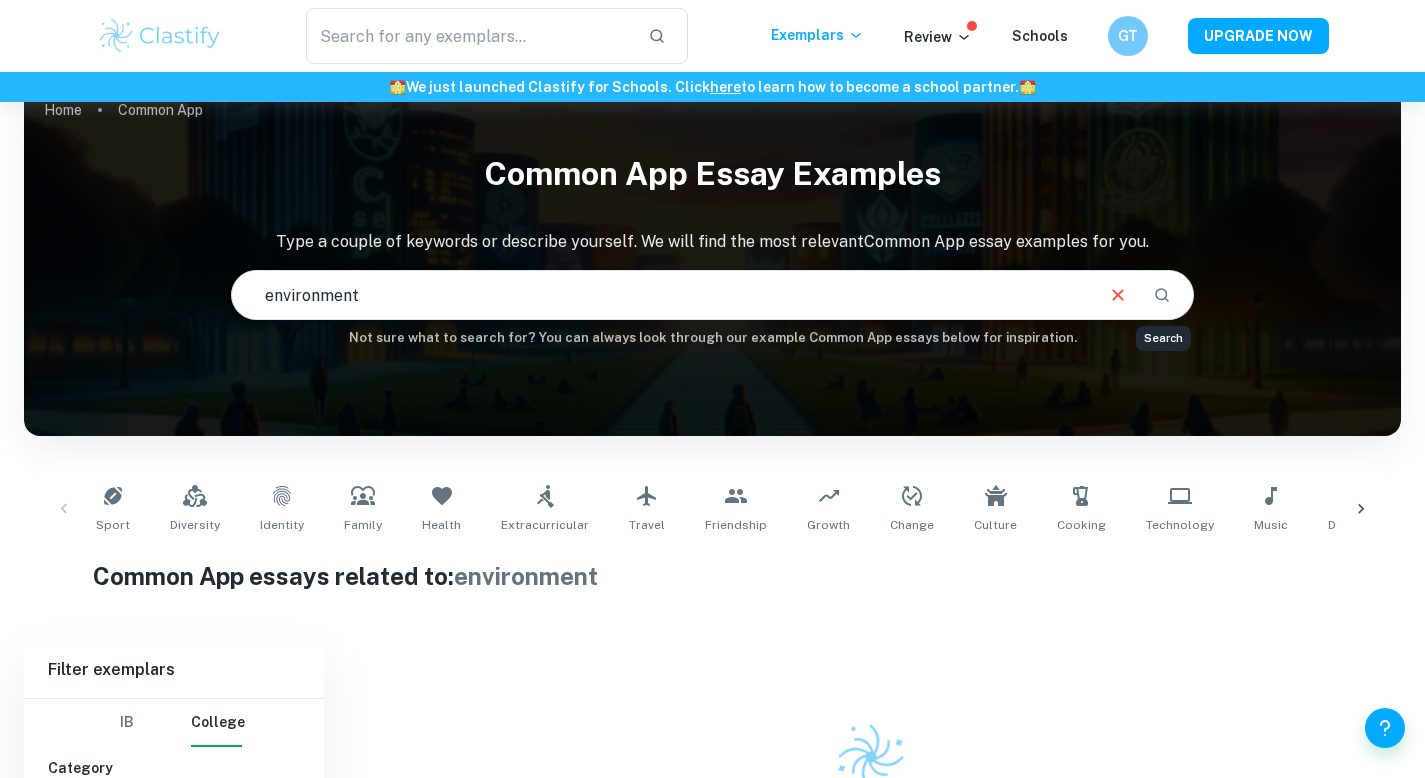 scroll, scrollTop: 0, scrollLeft: 0, axis: both 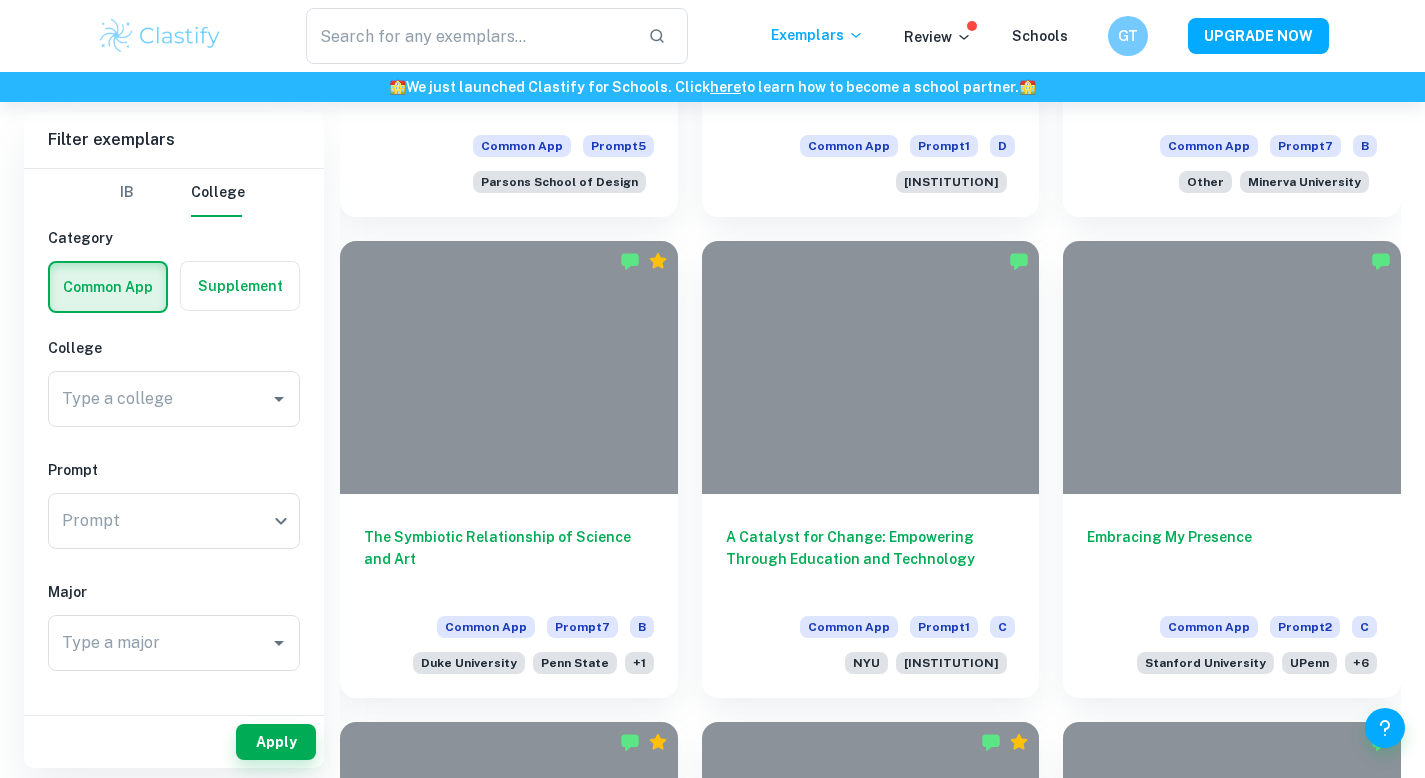 drag, startPoint x: 1439, startPoint y: 140, endPoint x: 1439, endPoint y: 170, distance: 30 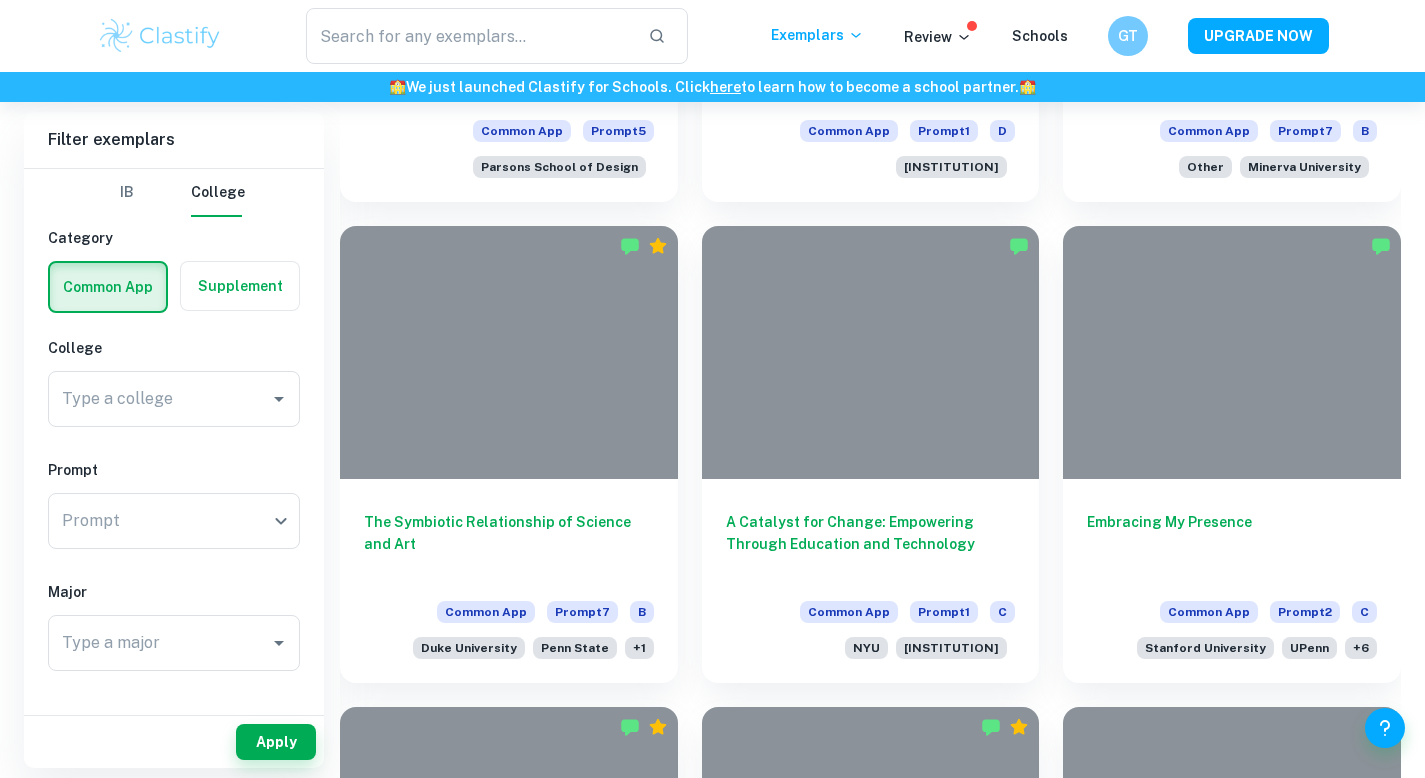 click on "We value your privacy We use cookies to enhance your browsing experience, serve personalised ads or content, and analyse our traffic. By clicking "Accept All", you consent to our use of cookies.   Cookie Policy Customise   Reject All   Accept All   Customise Consent Preferences   We use cookies to help you navigate efficiently and perform certain functions. You will find detailed information about all cookies under each consent category below. The cookies that are categorised as "Necessary" are stored on your browser as they are essential for enabling the basic functionalities of the site. ...  Show more For more information on how Google's third-party cookies operate and handle your data, see:   Google Privacy Policy Necessary Always Active Necessary cookies are required to enable the basic features of this site, such as providing secure log-in or adjusting your consent preferences. These cookies do not store any personally identifiable data. Functional Analytics Performance Advertisement Uncategorised" at bounding box center (712, -2040) 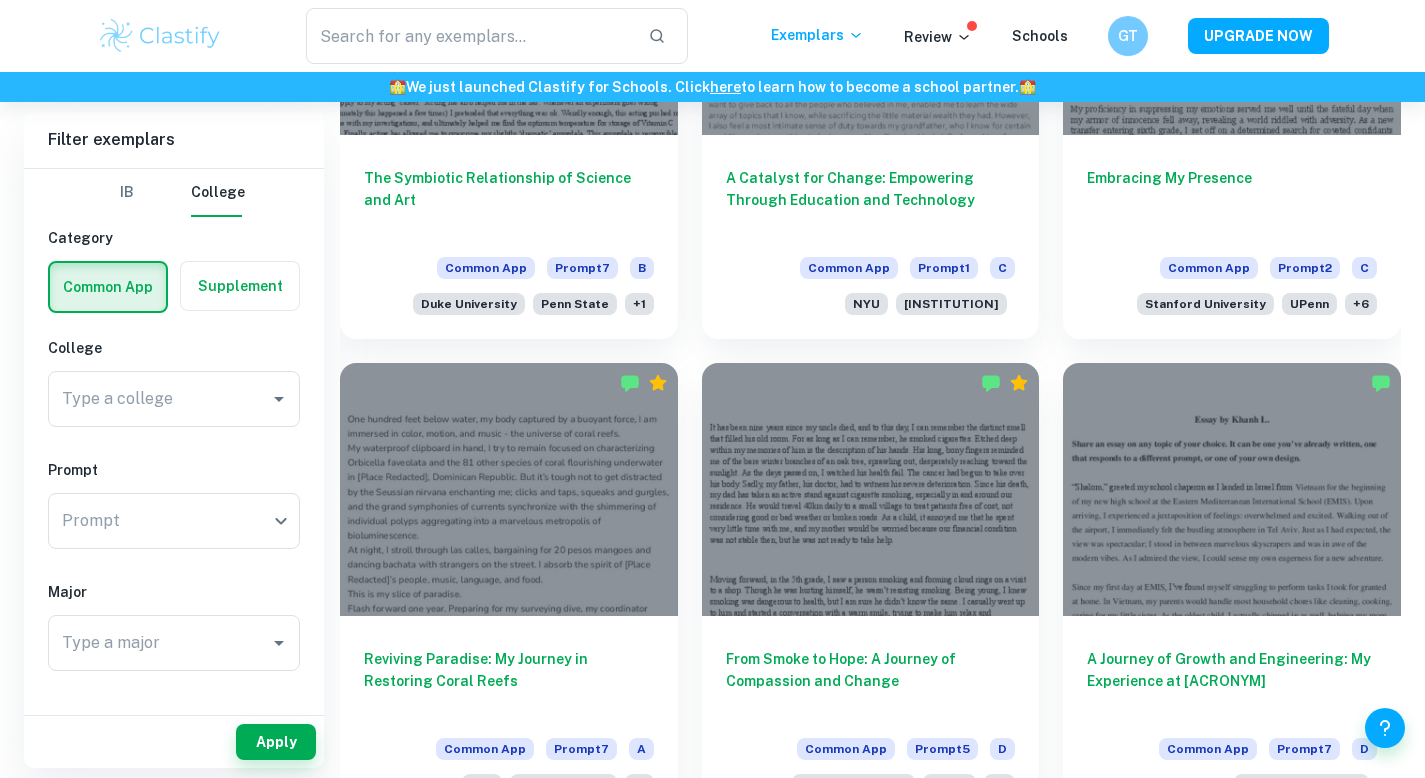 scroll, scrollTop: 3531, scrollLeft: 0, axis: vertical 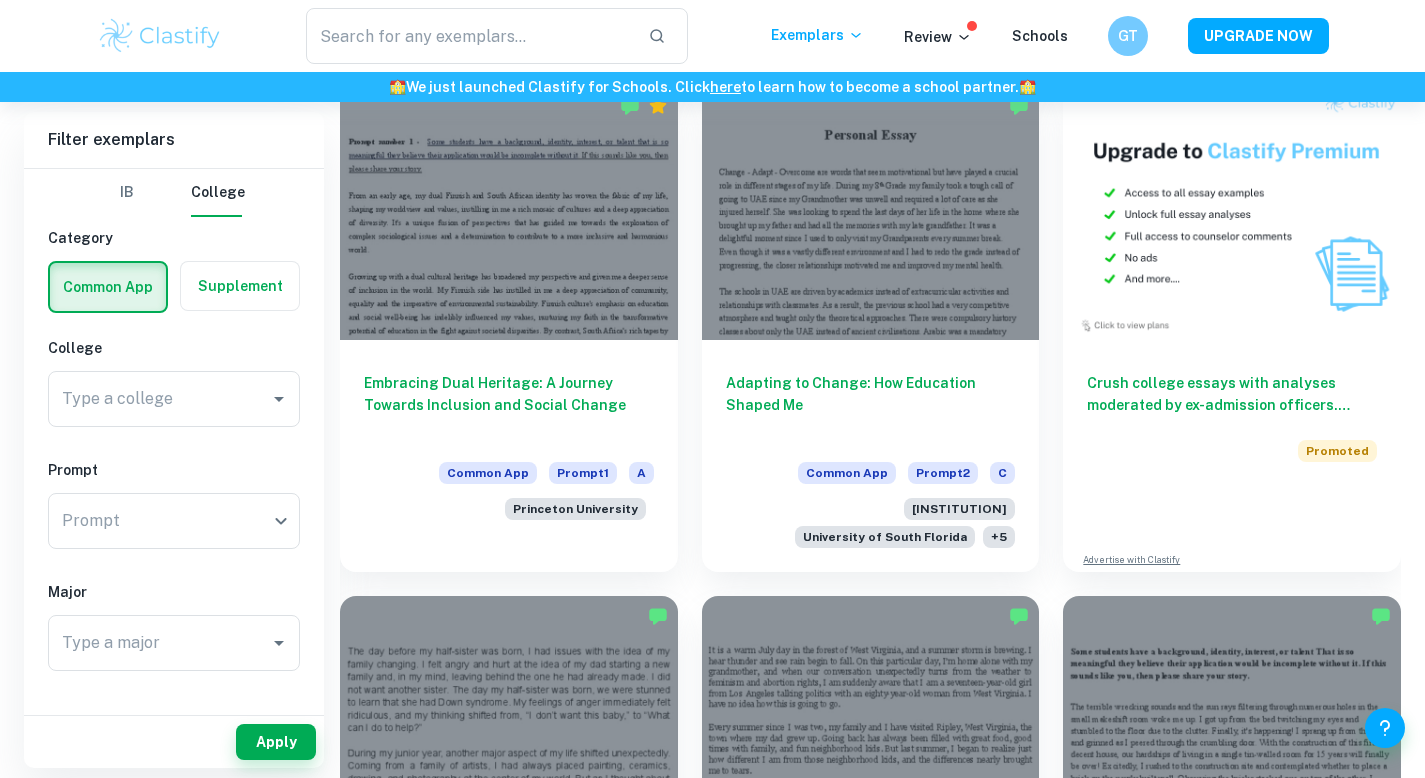 drag, startPoint x: 1439, startPoint y: 170, endPoint x: 1439, endPoint y: 155, distance: 15 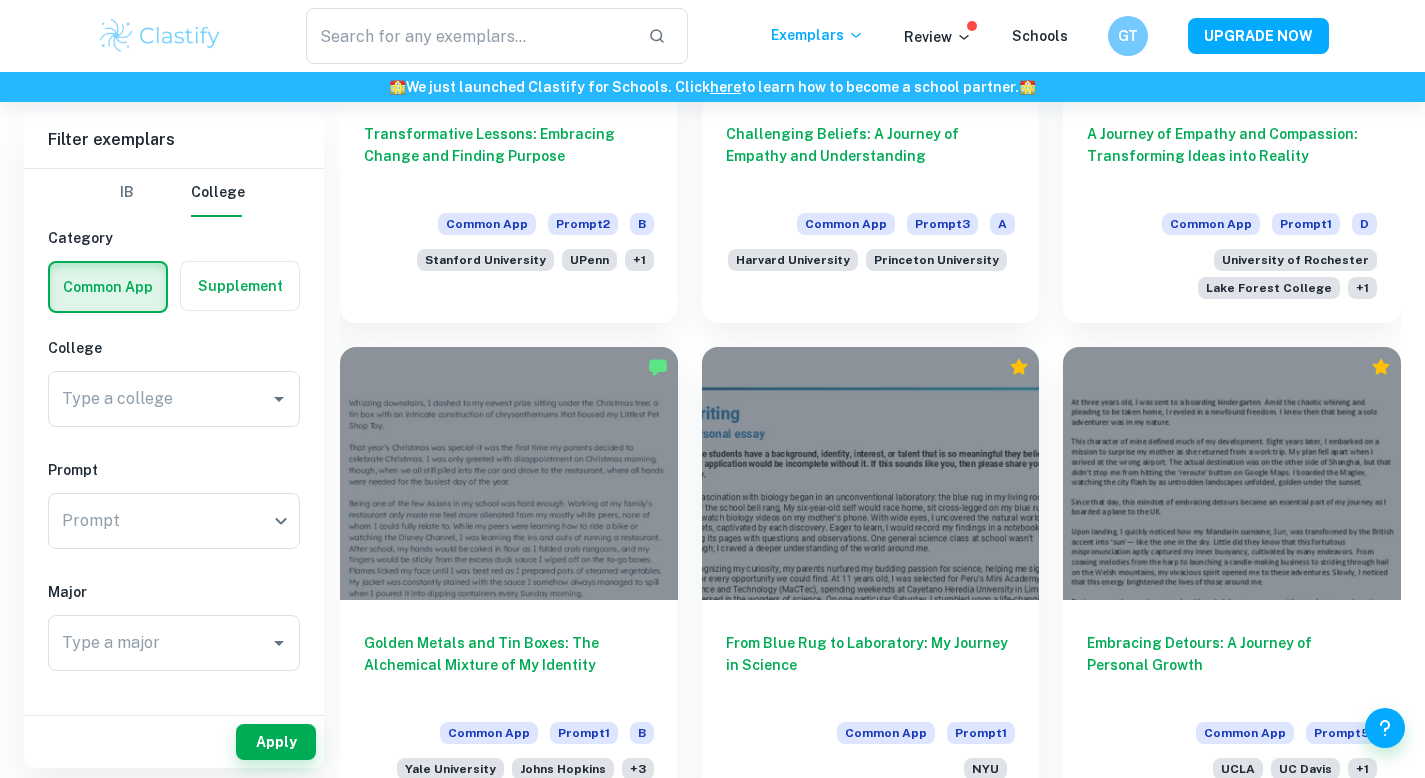 click on "We value your privacy We use cookies to enhance your browsing experience, serve personalised ads or content, and analyse our traffic. By clicking "Accept All", you consent to our use of cookies.   Cookie Policy Customise   Reject All   Accept All   Customise Consent Preferences   We use cookies to help you navigate efficiently and perform certain functions. You will find detailed information about all cookies under each consent category below. The cookies that are categorised as "Necessary" are stored on your browser as they are essential for enabling the basic functionalities of the site. ...  Show more For more information on how Google's third-party cookies operate and handle your data, see:   Google Privacy Policy Necessary Always Active Necessary cookies are required to enable the basic features of this site, such as providing secure log-in or adjusting your consent preferences. These cookies do not store any personally identifiable data. Functional Analytics Performance Advertisement Uncategorised" at bounding box center (712, -3900) 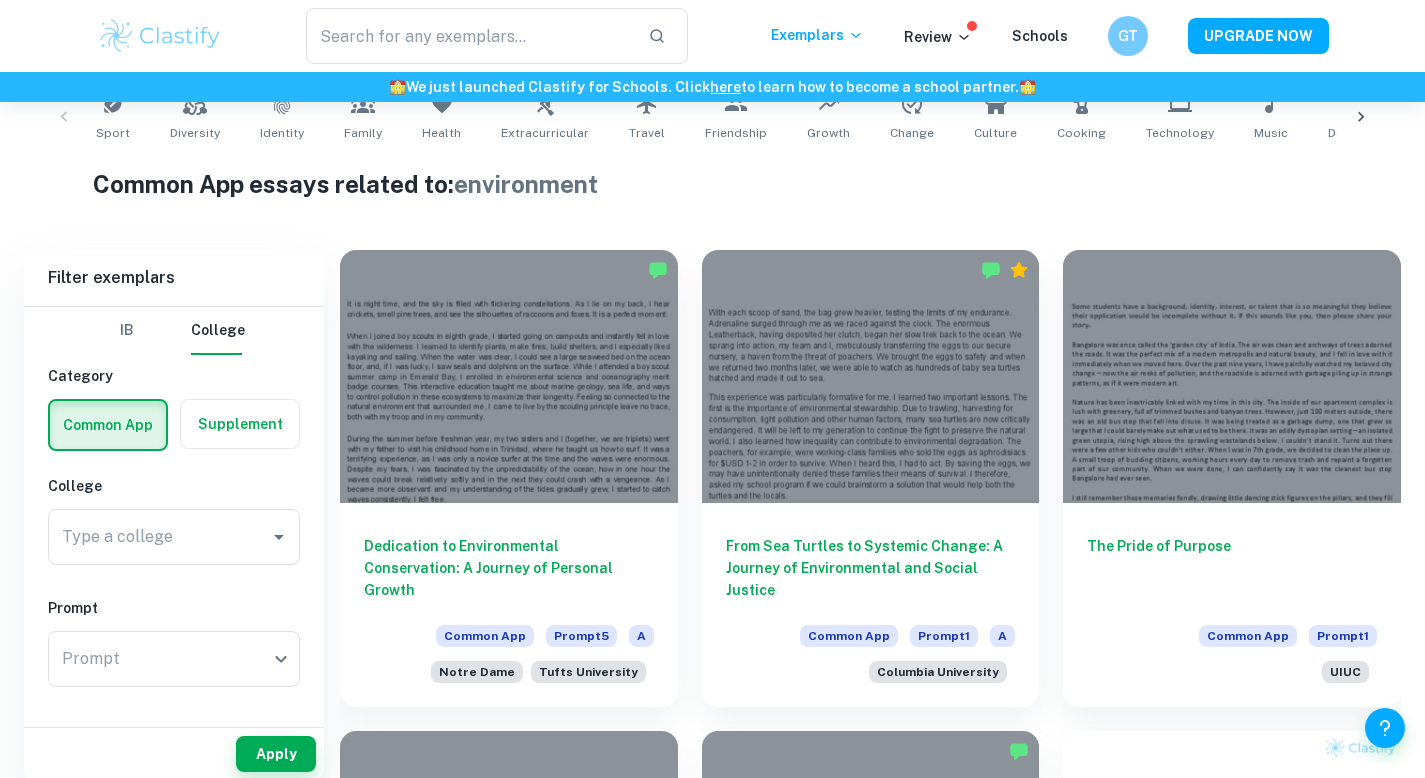 scroll, scrollTop: 436, scrollLeft: 0, axis: vertical 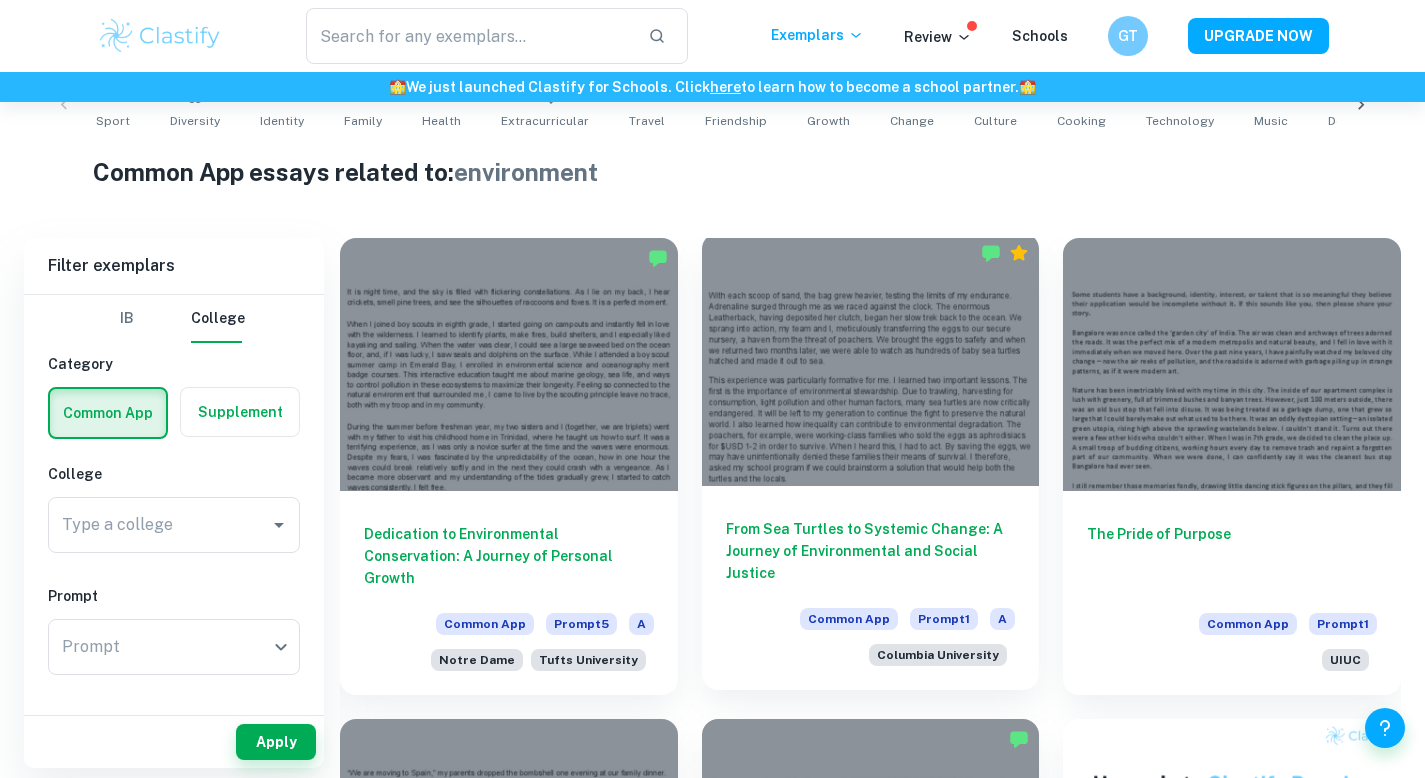 click on "From Sea Turtles to Systemic Change: A Journey of Environmental and Social Justice" at bounding box center [871, 551] 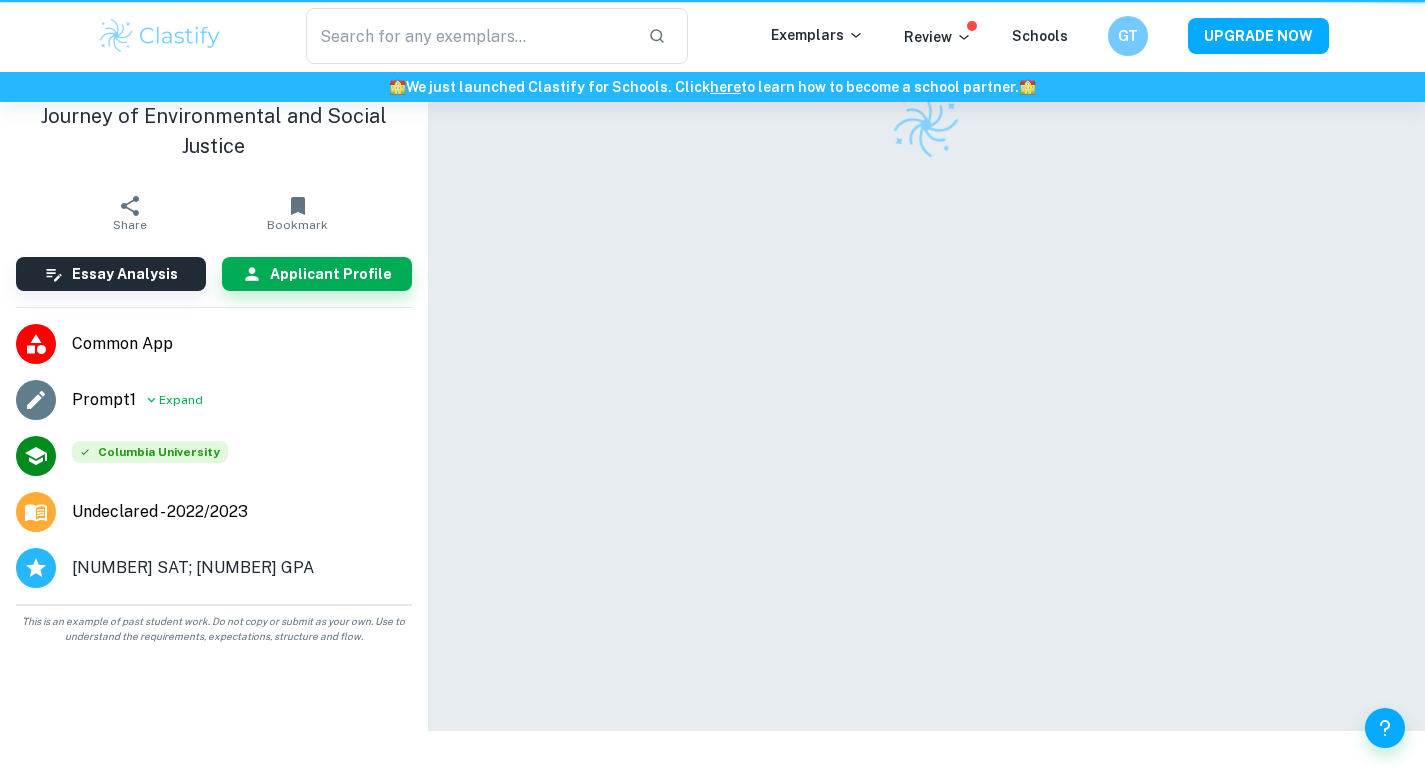 scroll, scrollTop: 0, scrollLeft: 0, axis: both 